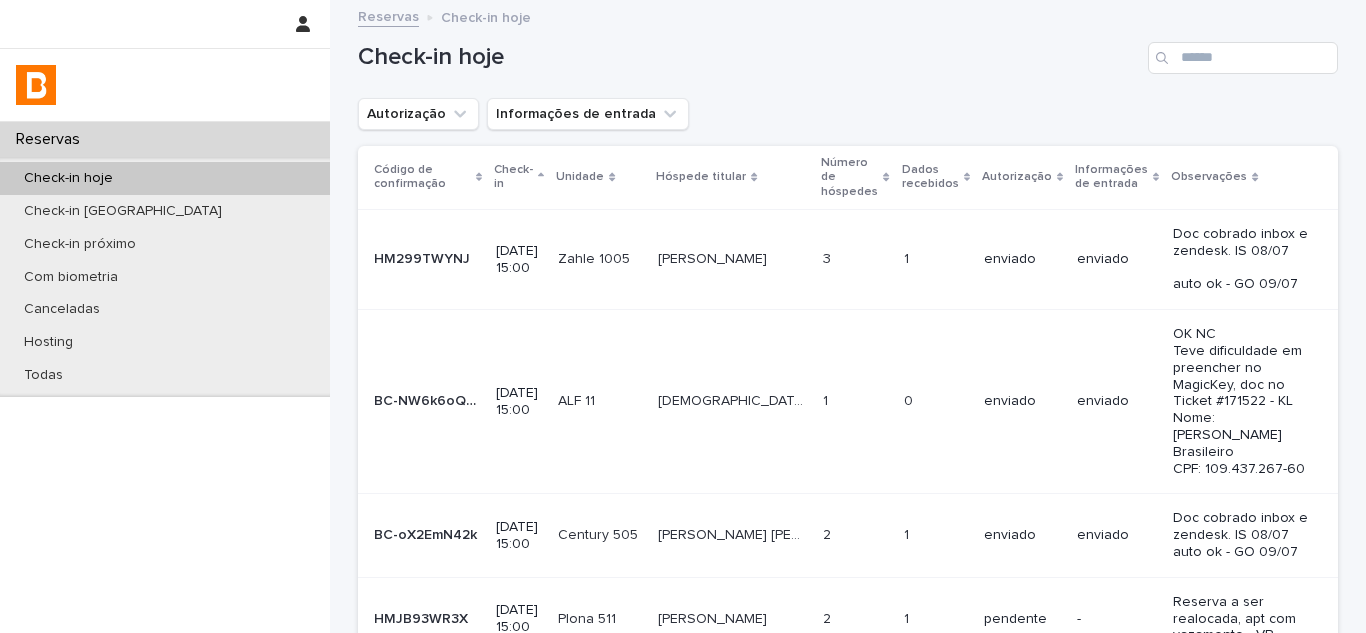 scroll, scrollTop: 0, scrollLeft: 0, axis: both 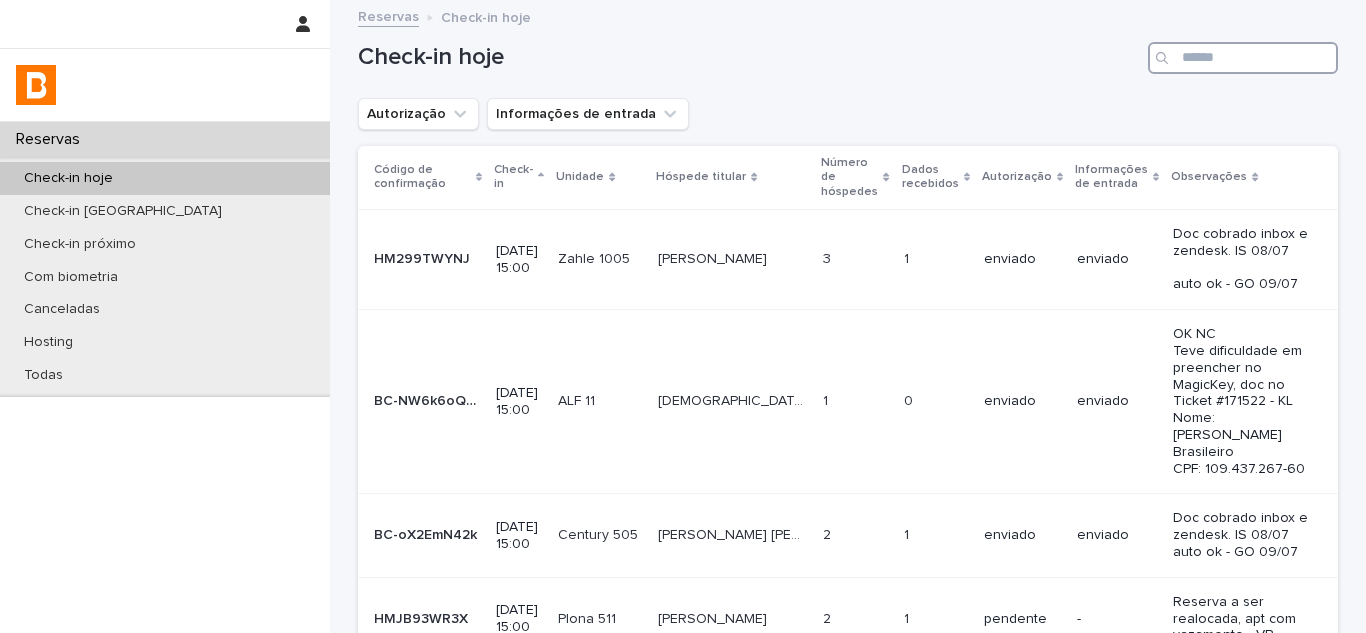 click at bounding box center (1243, 58) 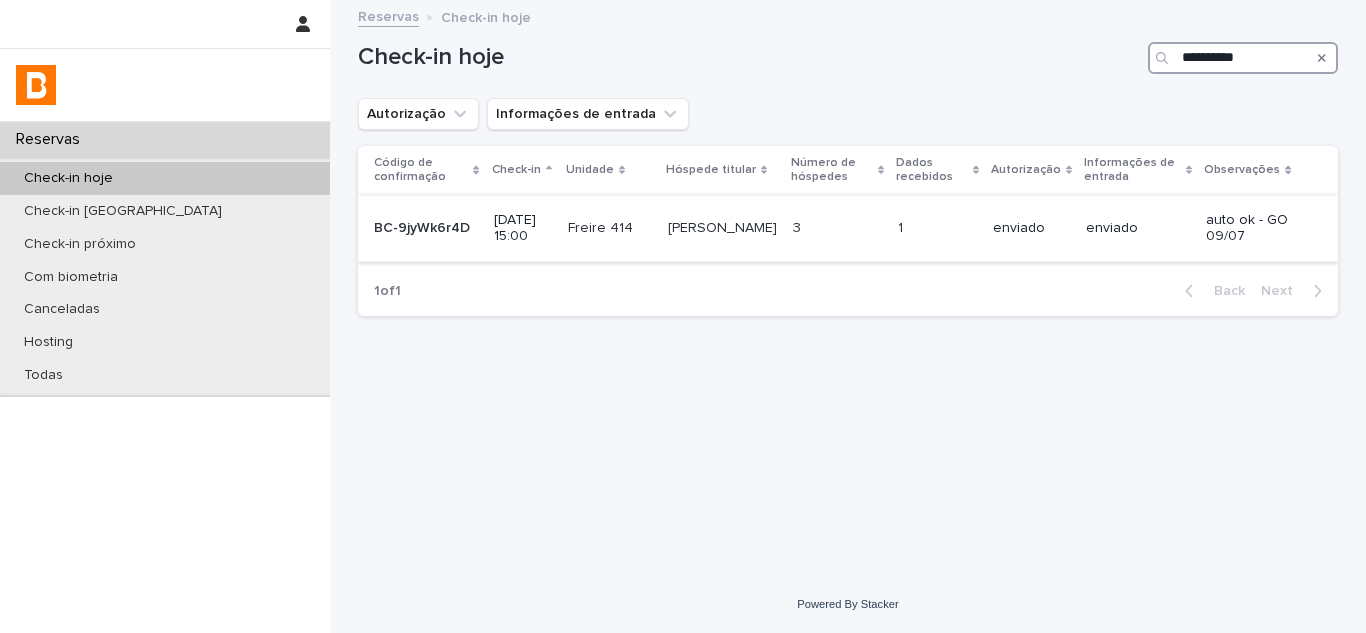 type on "**********" 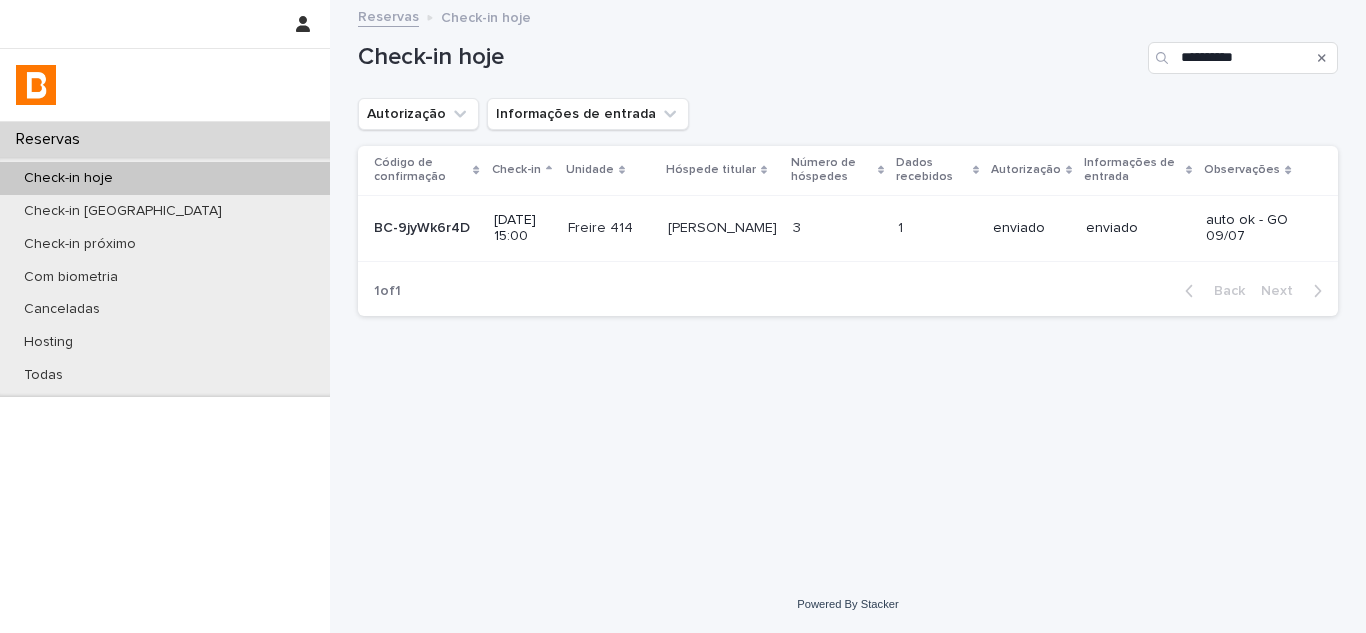 click on "1 1" at bounding box center [937, 228] 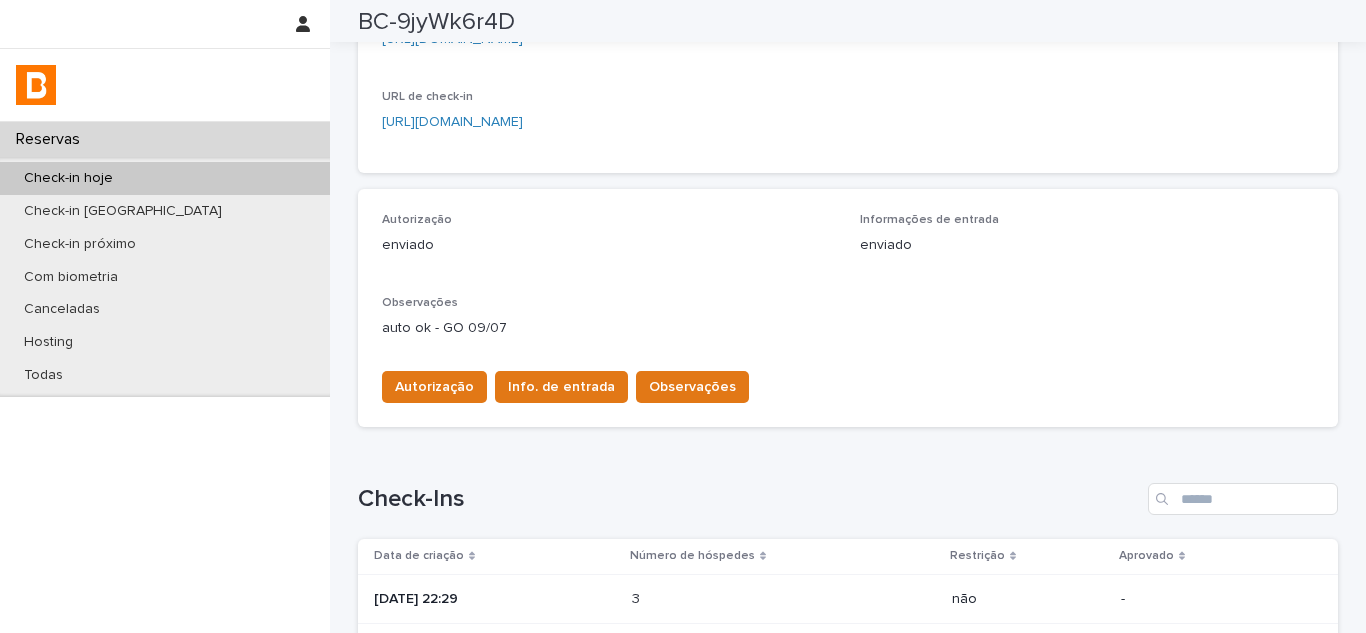 scroll, scrollTop: 514, scrollLeft: 0, axis: vertical 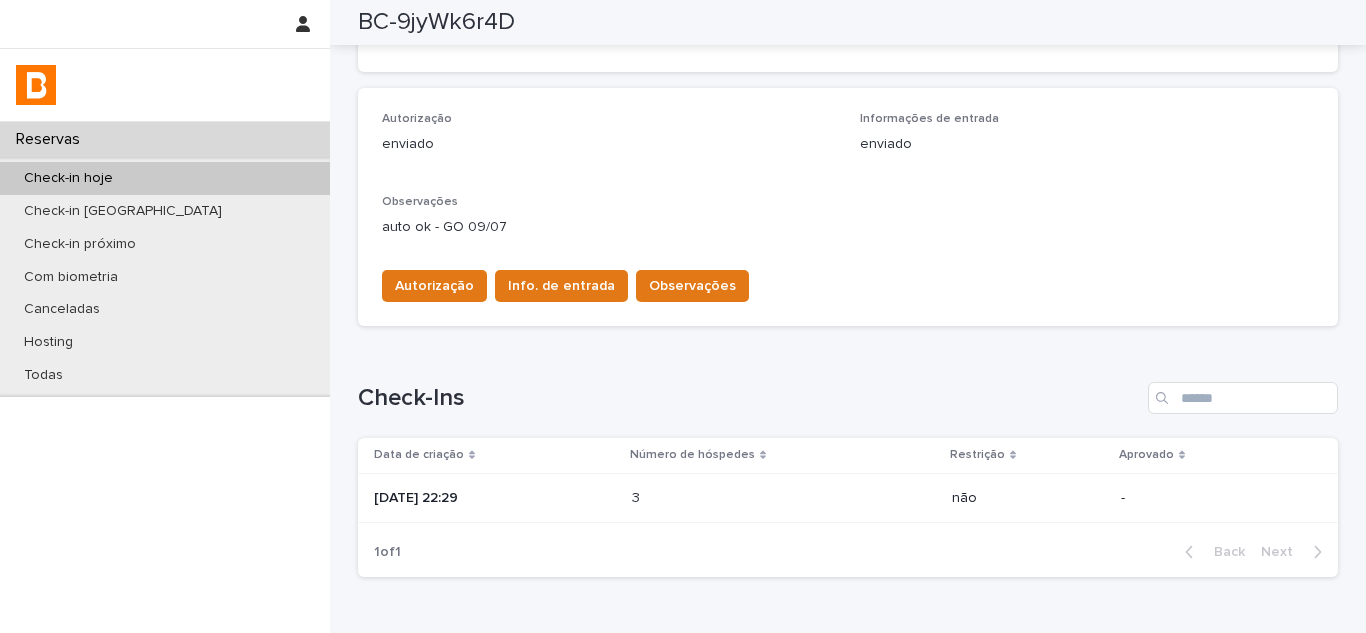 click on "3 3" at bounding box center (784, 498) 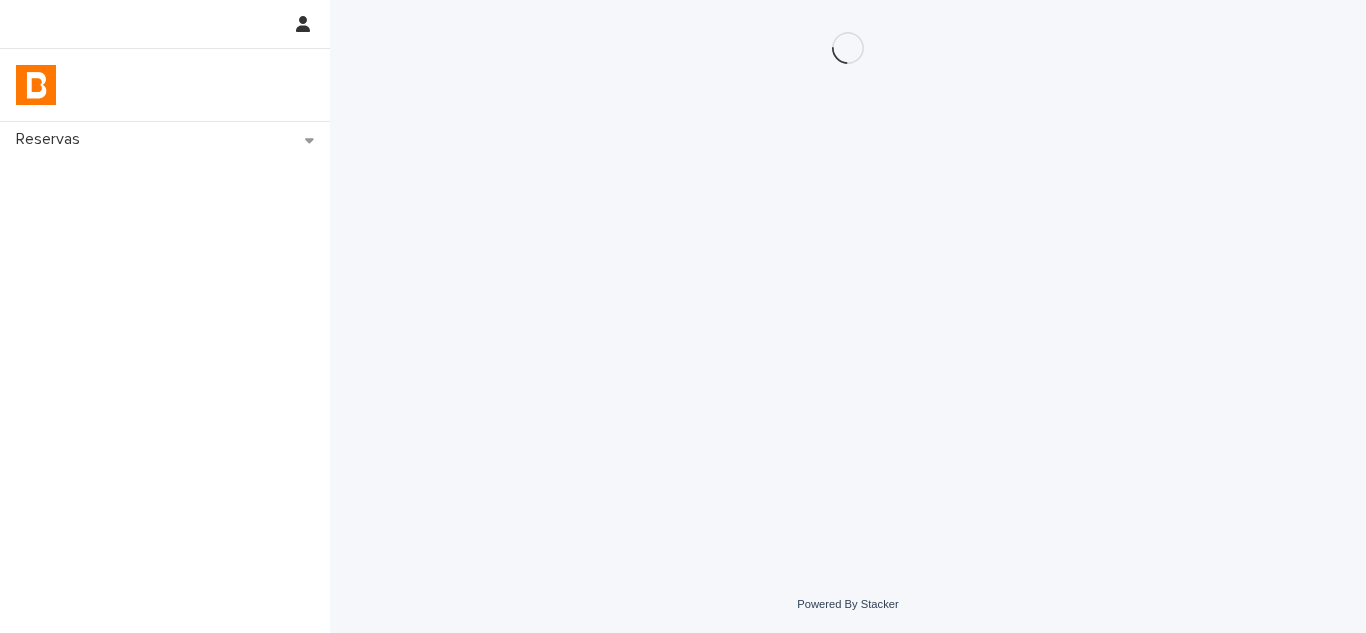 scroll, scrollTop: 0, scrollLeft: 0, axis: both 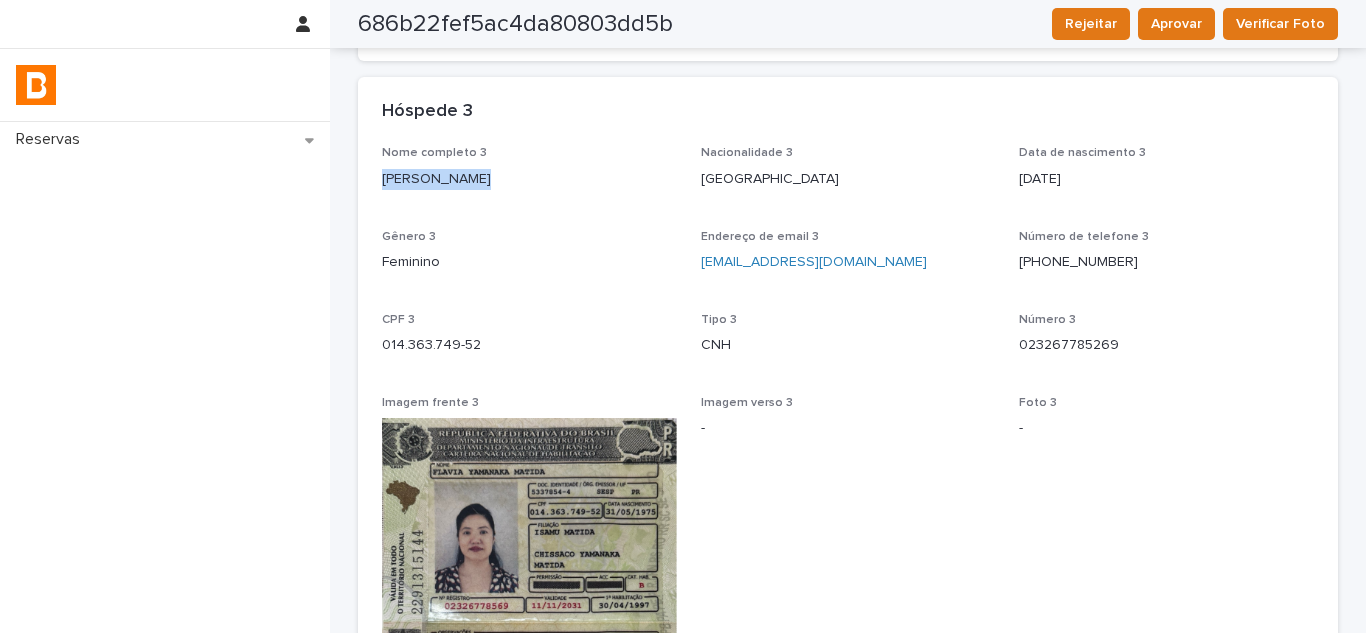 copy on "[PERSON_NAME]" 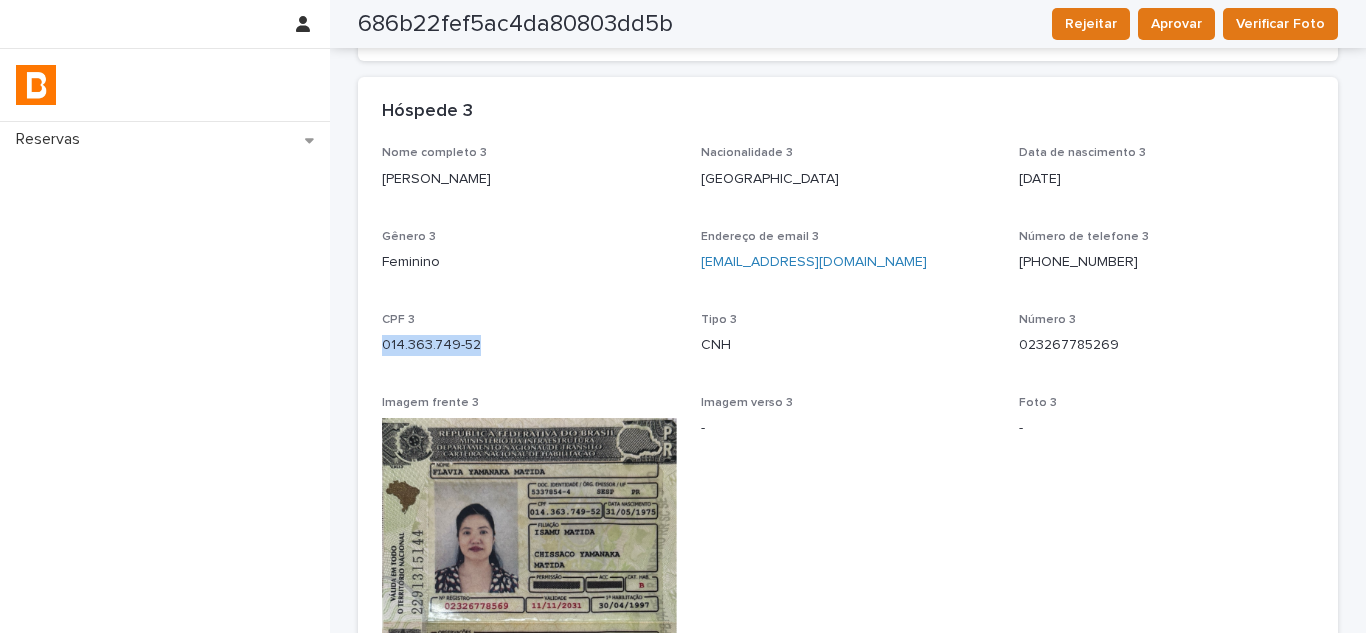 copy on "014.363.749-52" 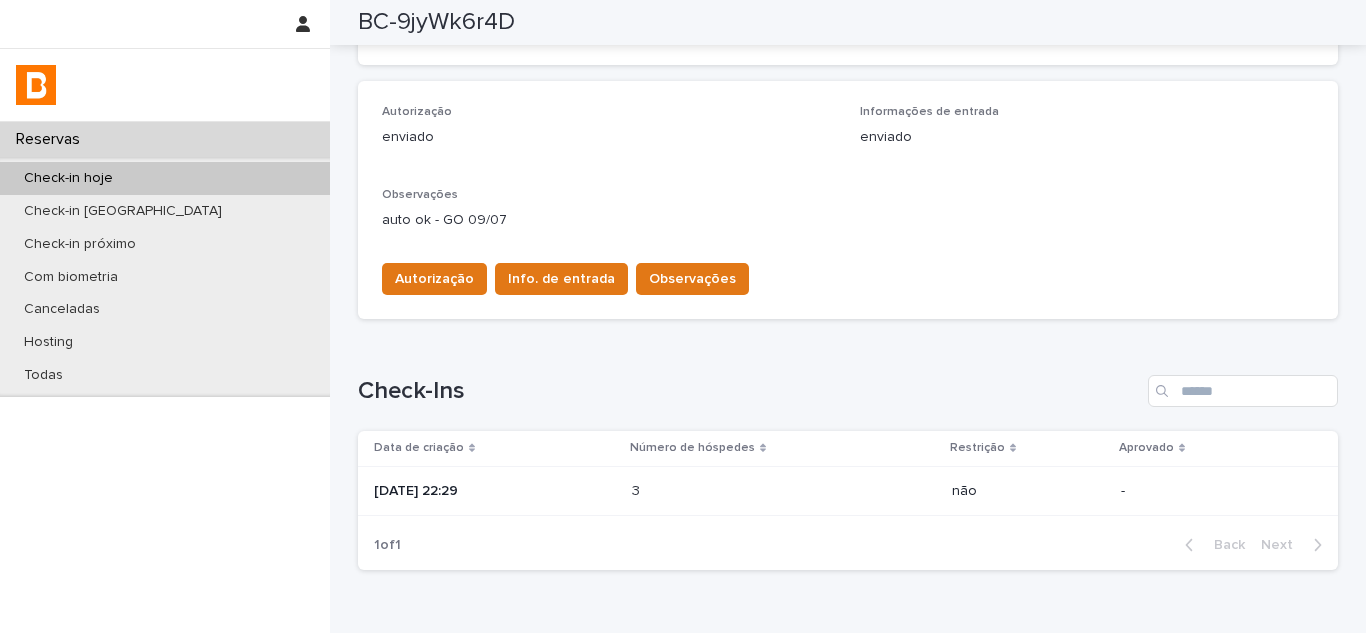 scroll, scrollTop: 631, scrollLeft: 0, axis: vertical 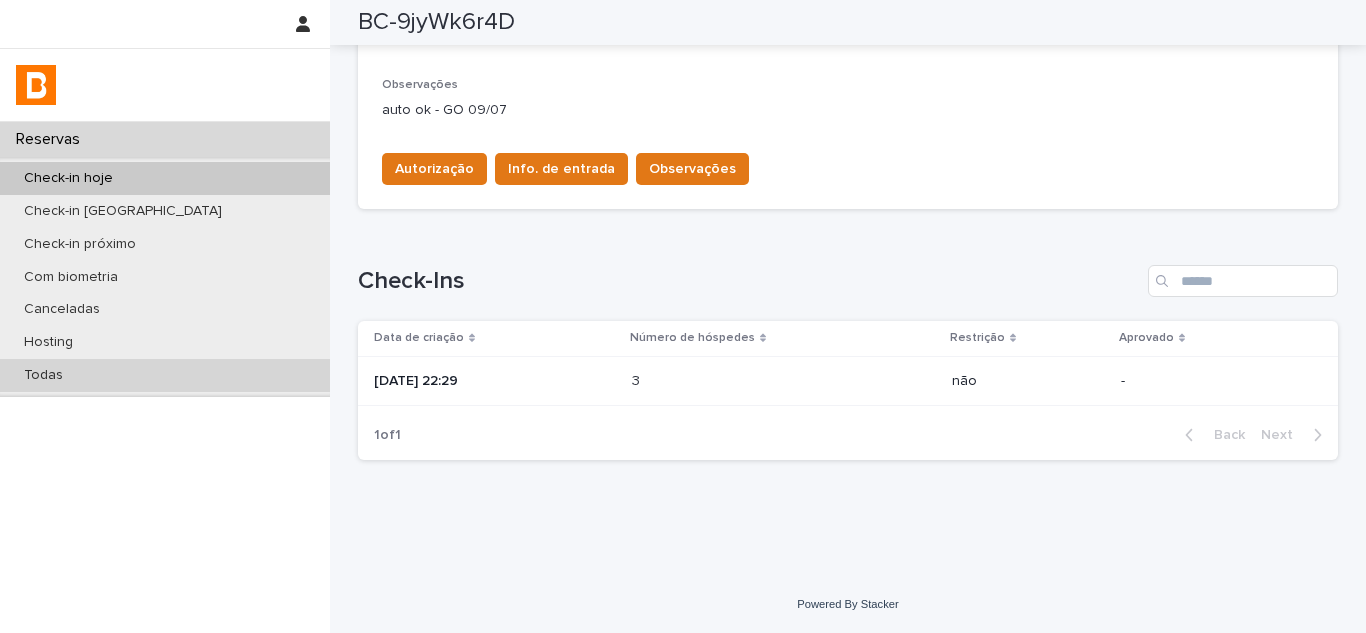 click on "Todas" at bounding box center (43, 375) 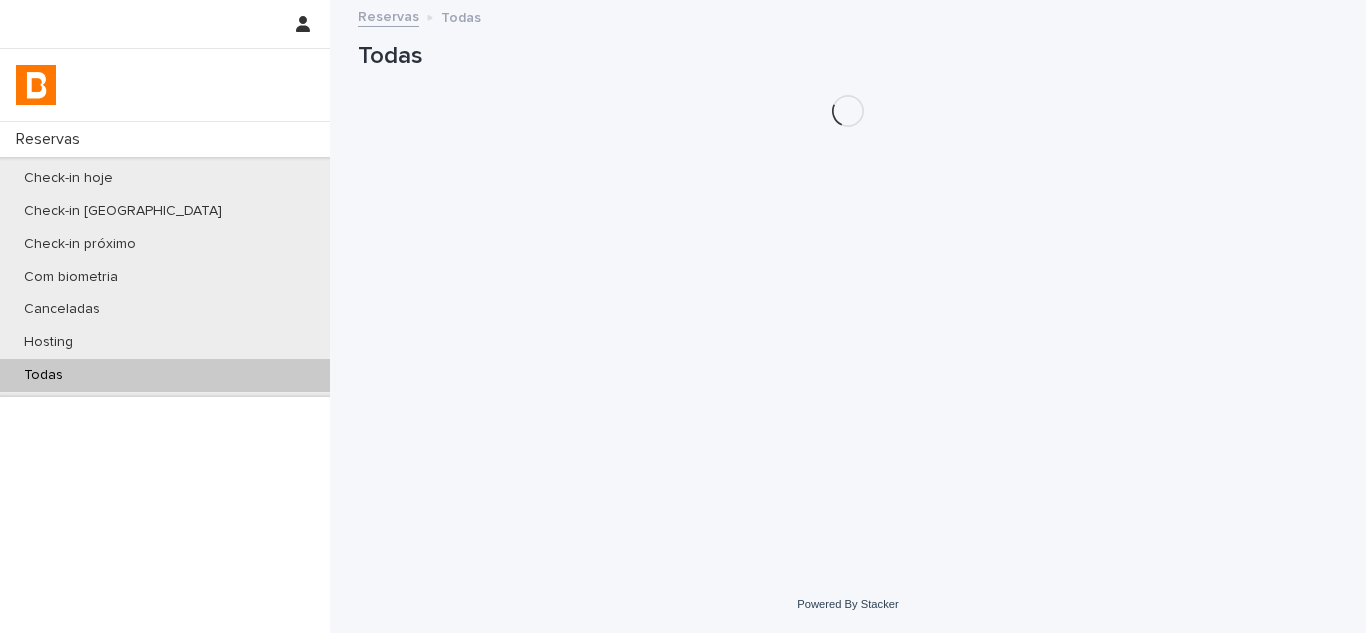 scroll, scrollTop: 0, scrollLeft: 0, axis: both 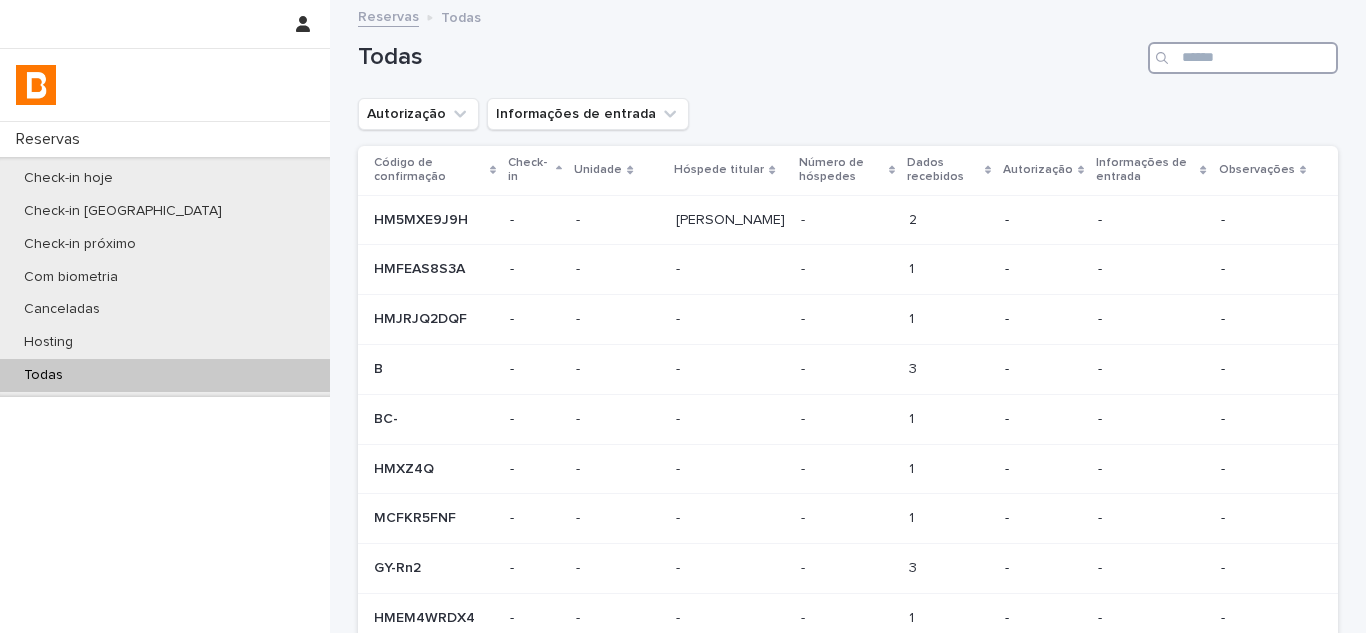 click at bounding box center [1243, 58] 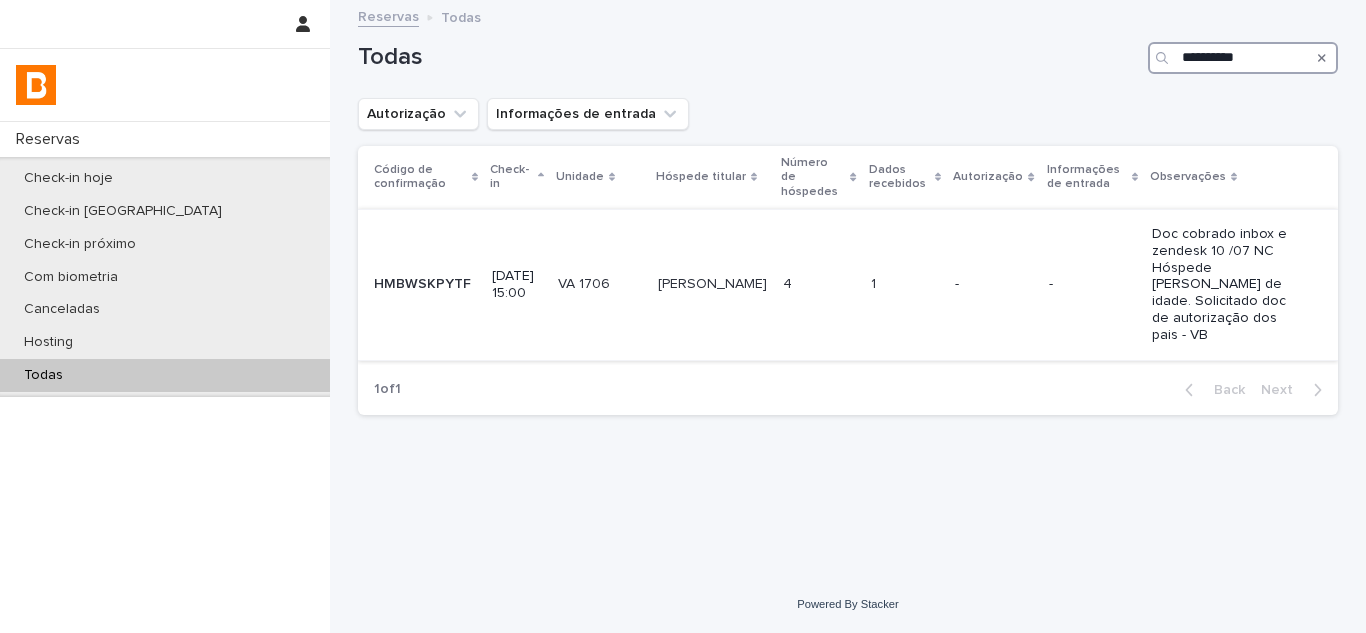 type on "**********" 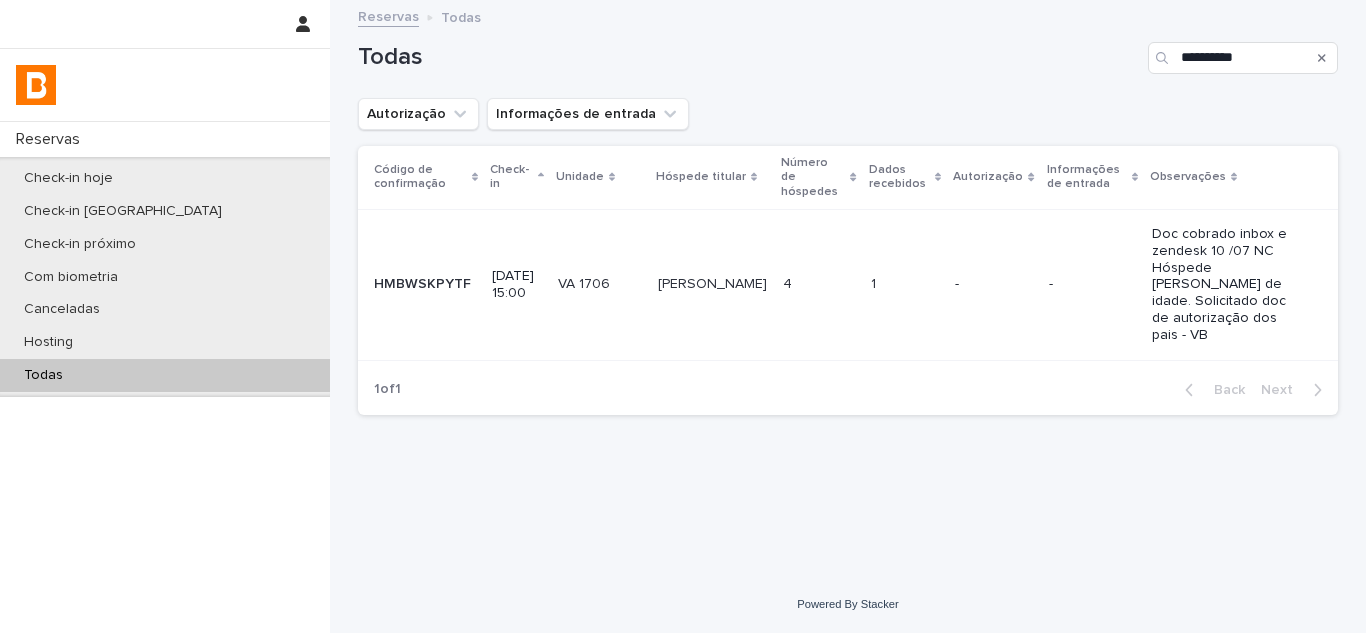 click on "-" at bounding box center (1092, 284) 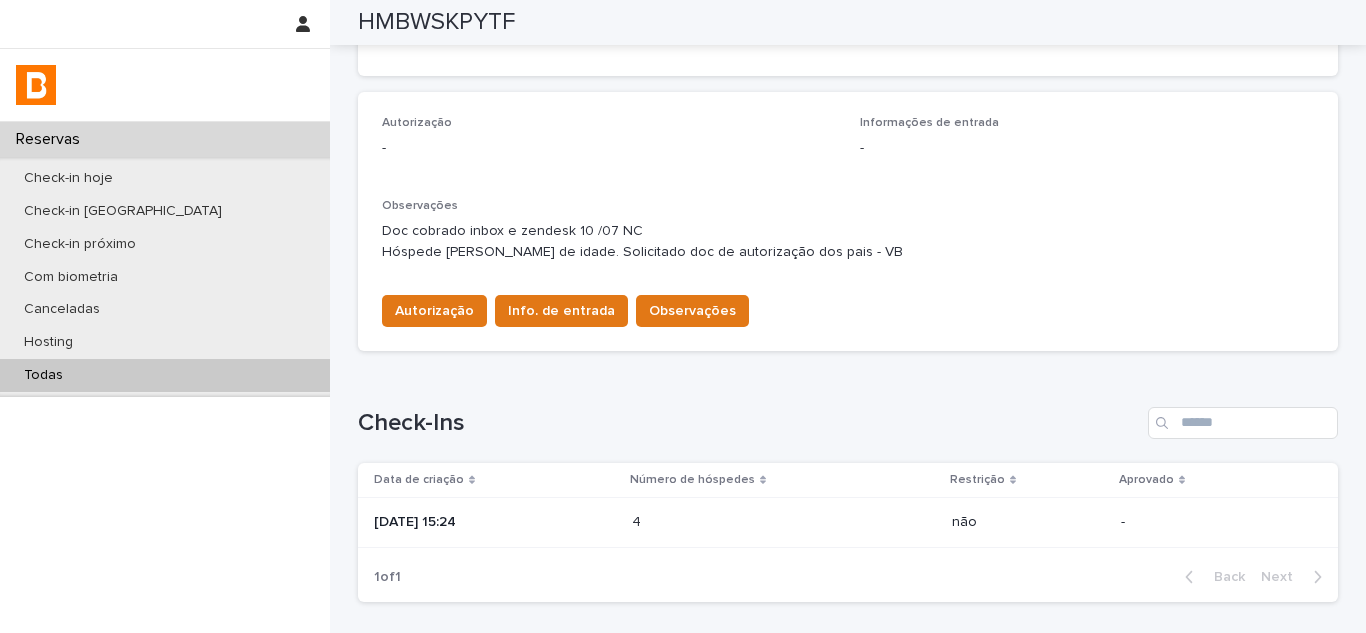 scroll, scrollTop: 512, scrollLeft: 0, axis: vertical 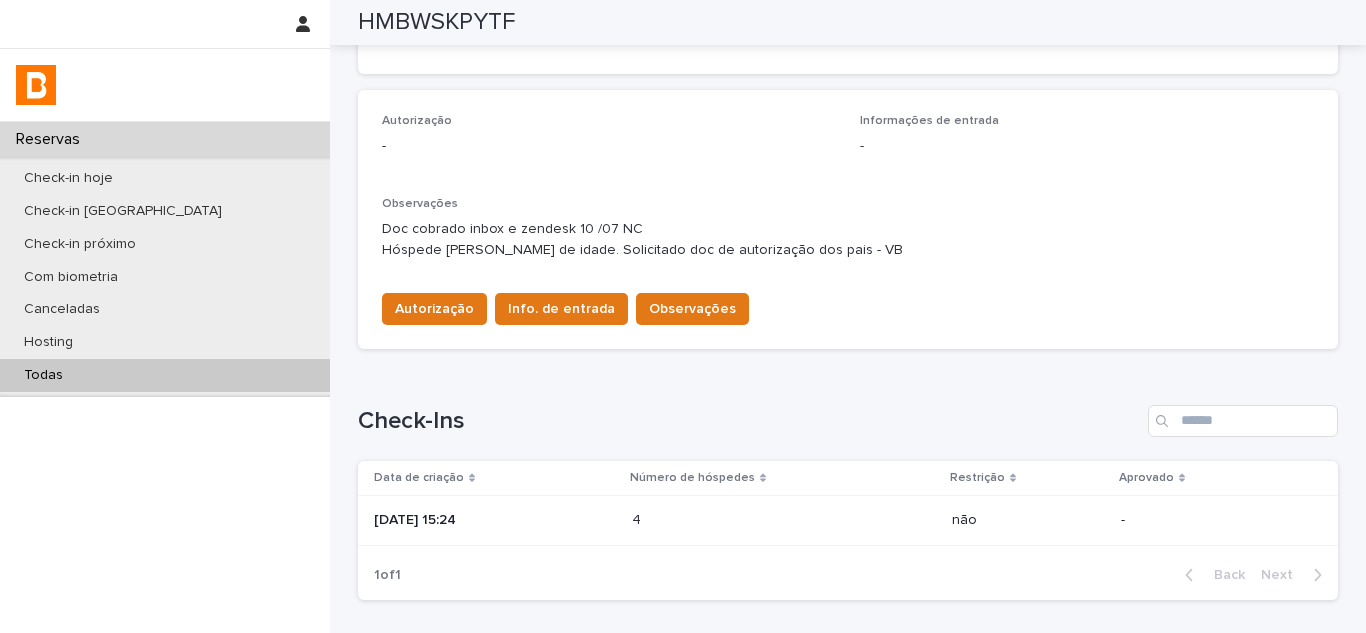 click at bounding box center (719, 520) 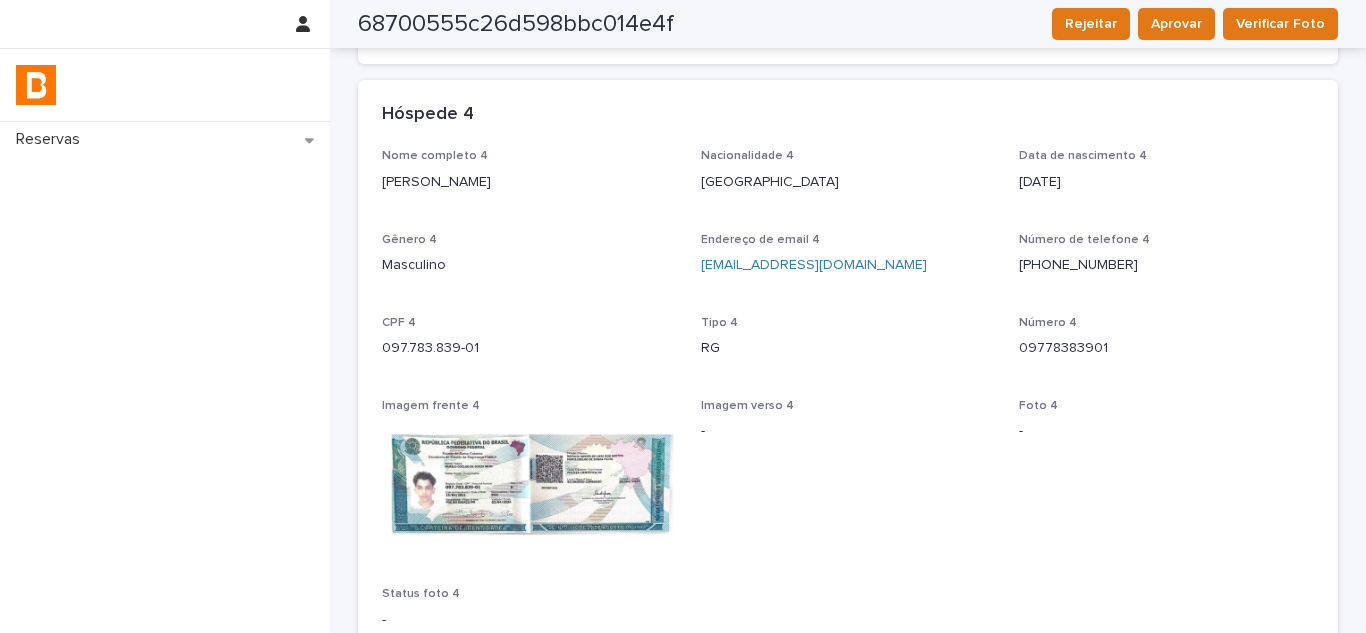scroll, scrollTop: 2875, scrollLeft: 0, axis: vertical 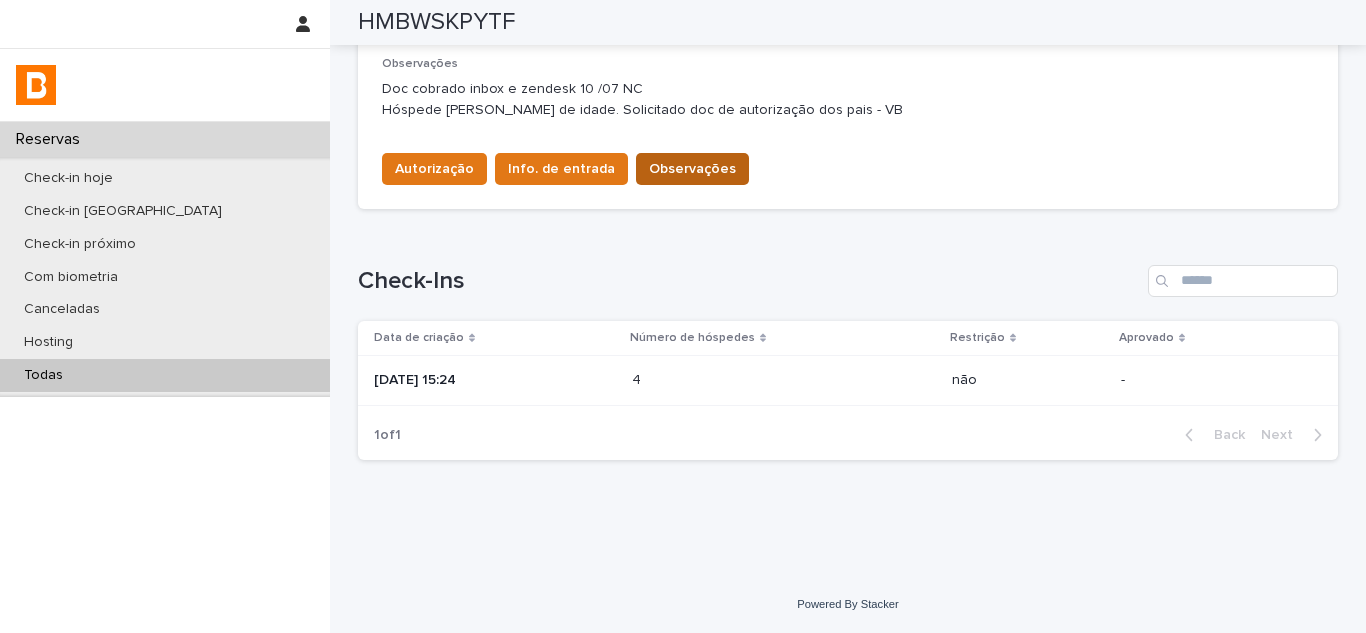 click on "Observações" at bounding box center (692, 169) 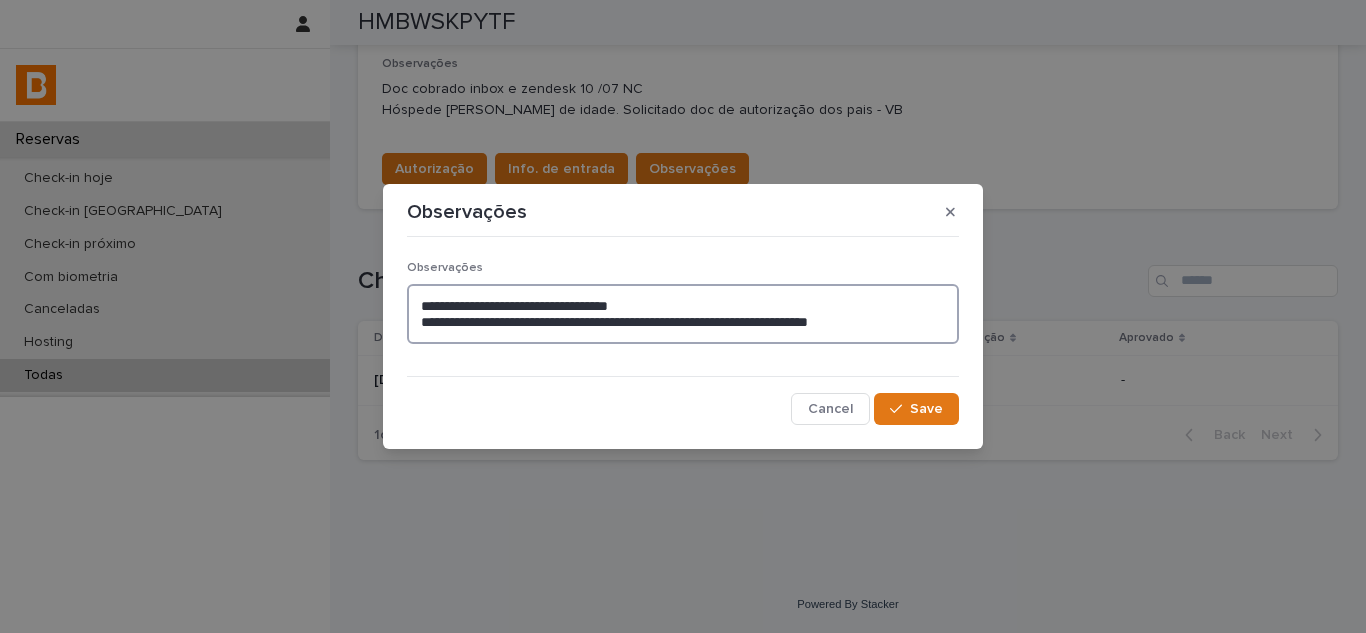 click on "**********" at bounding box center (683, 314) 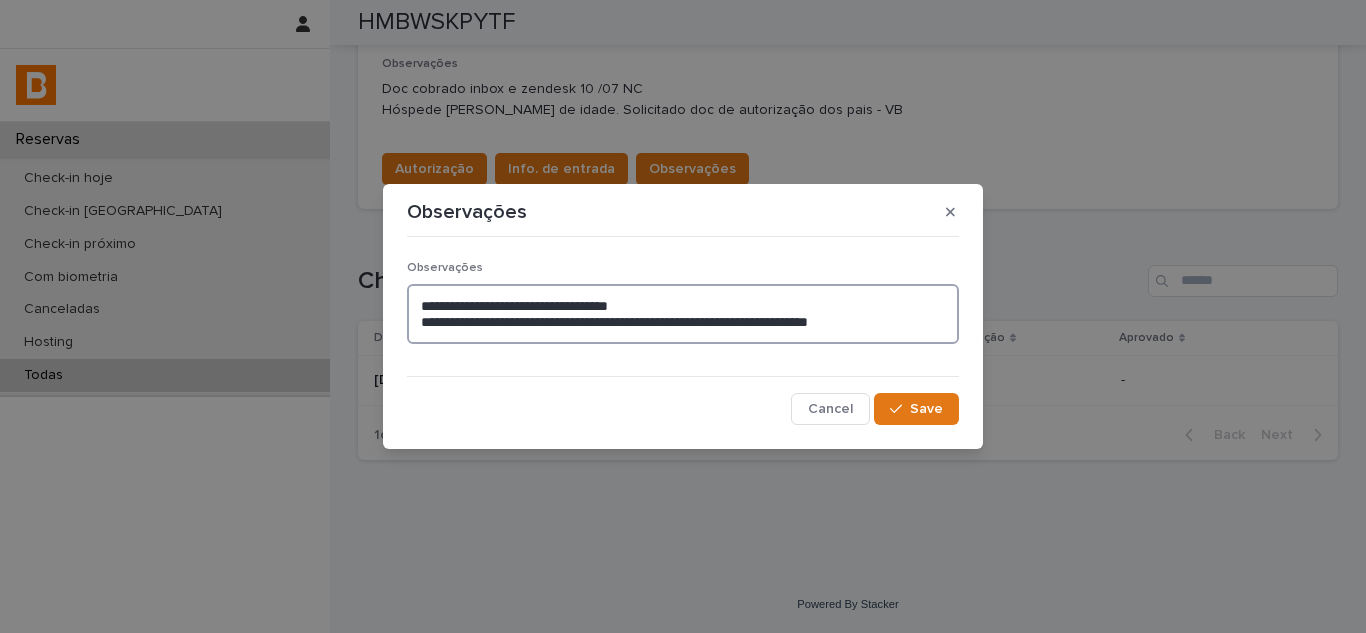 click on "**********" at bounding box center (683, 314) 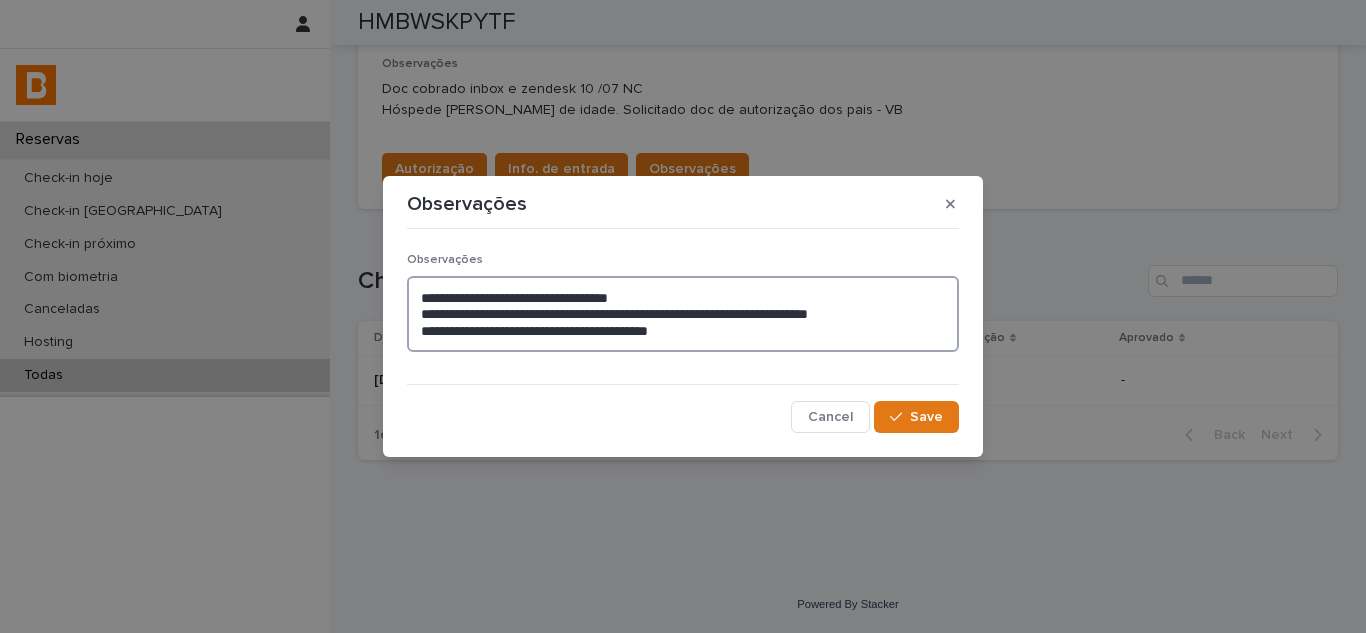 paste on "*******" 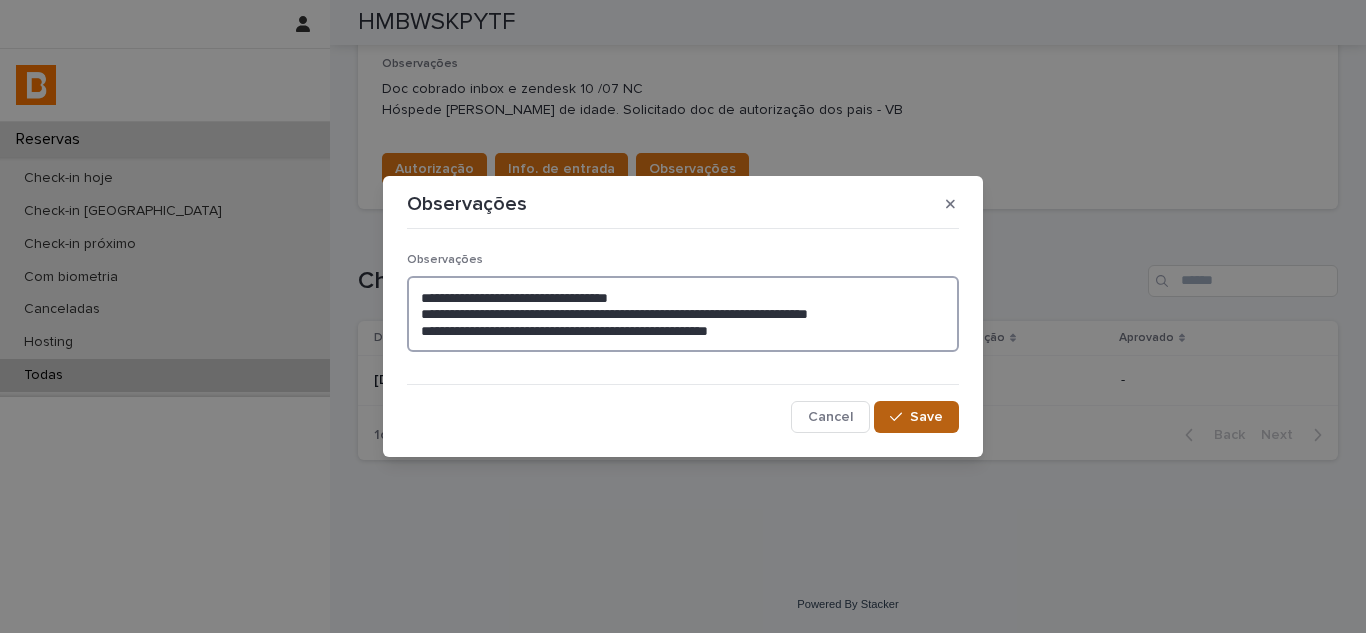 type on "**********" 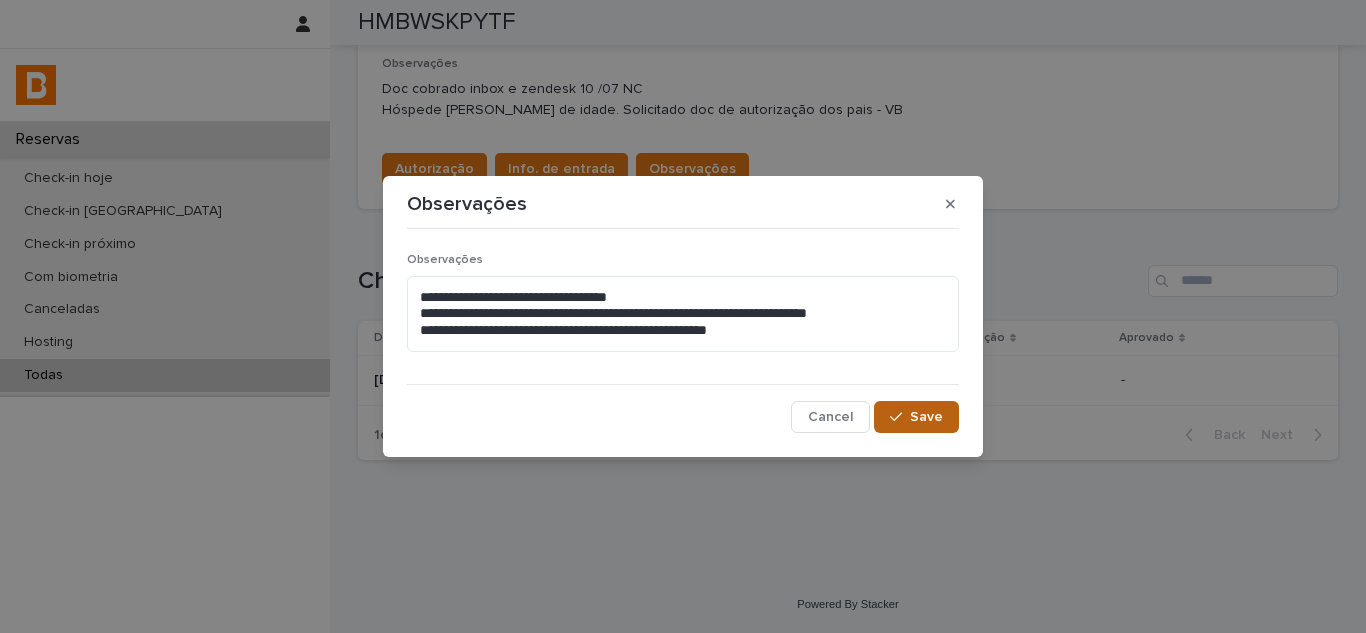 click 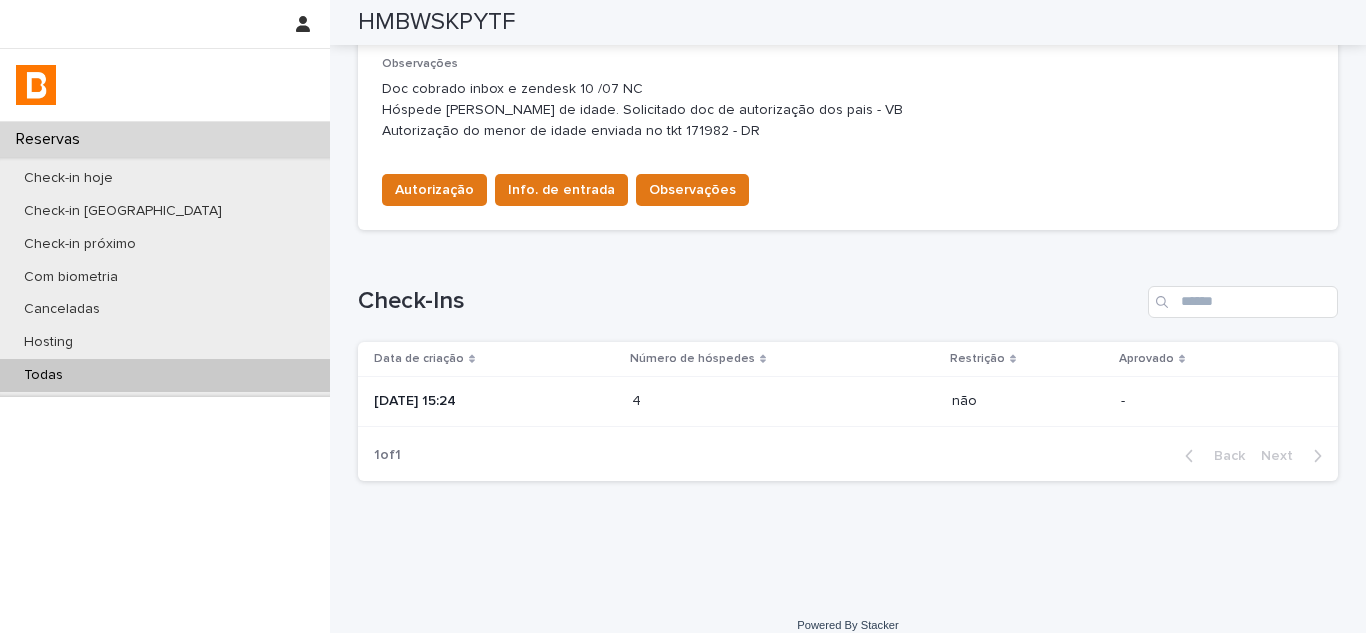 click on "Todas" at bounding box center (165, 375) 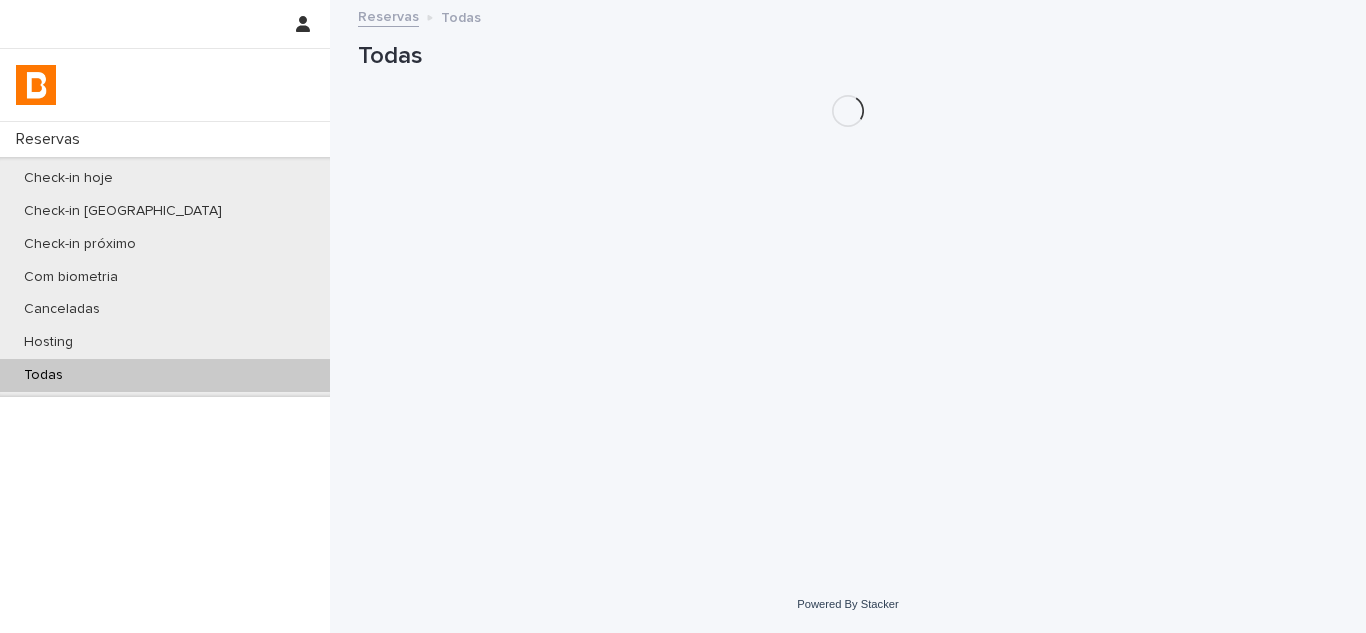 scroll, scrollTop: 0, scrollLeft: 0, axis: both 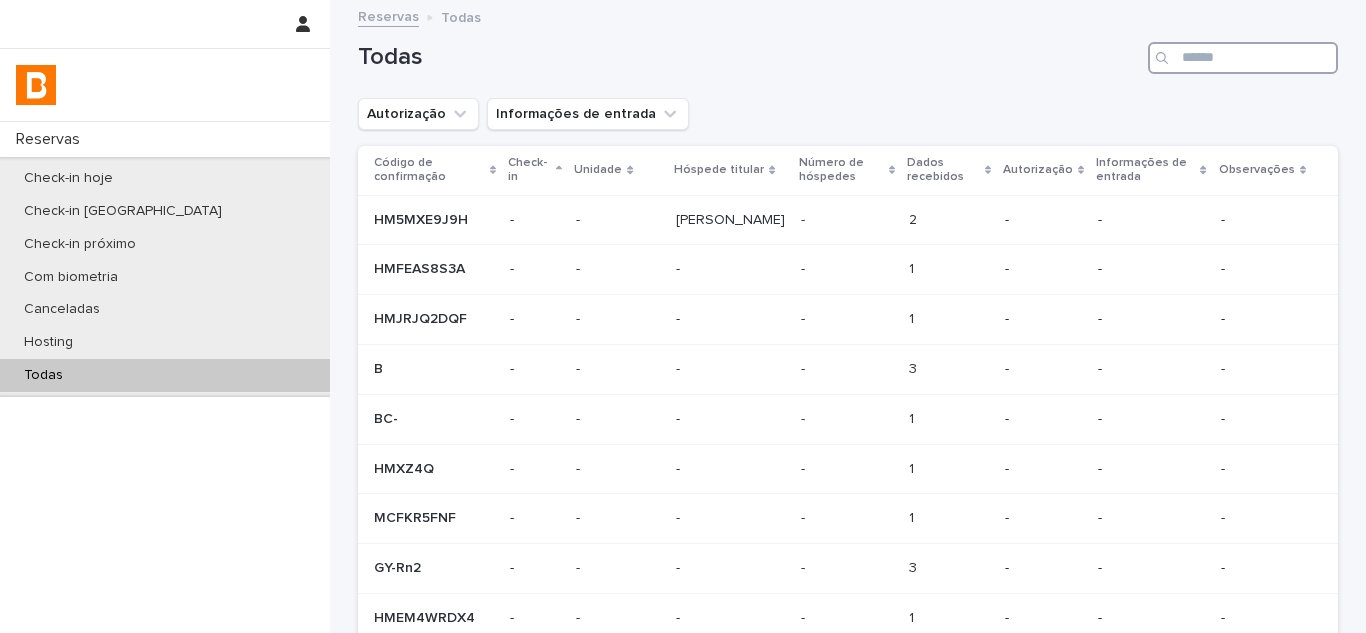 click at bounding box center (1243, 58) 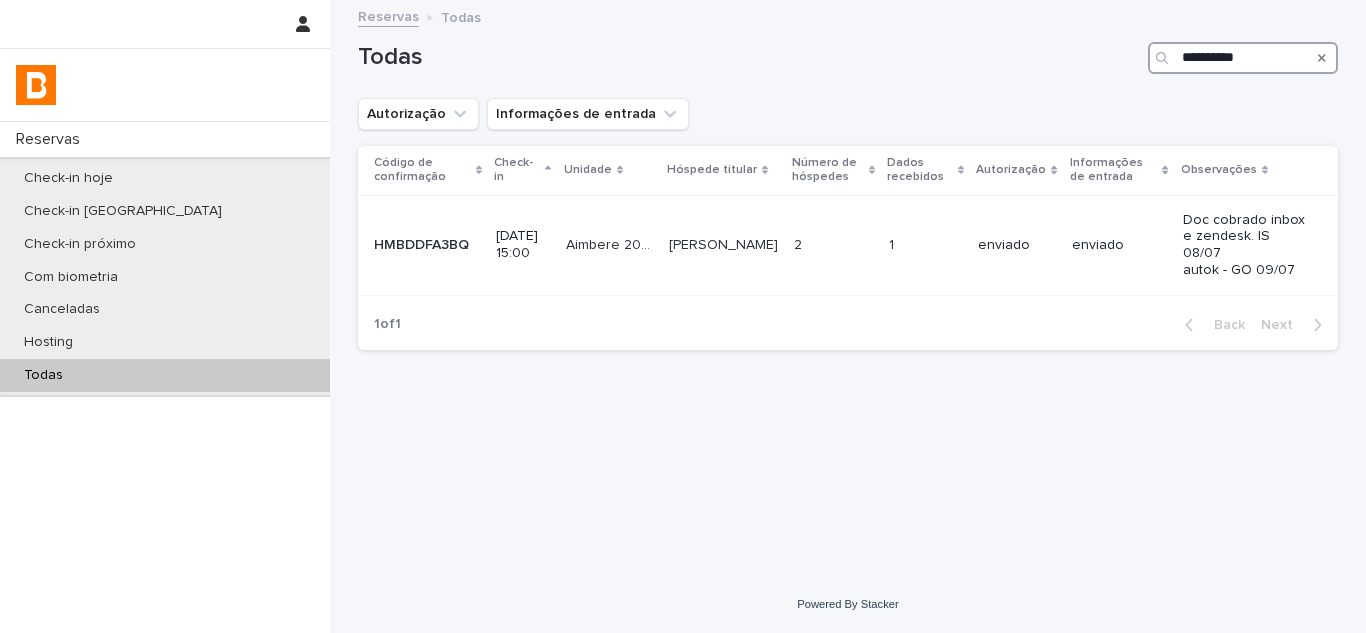 type on "**********" 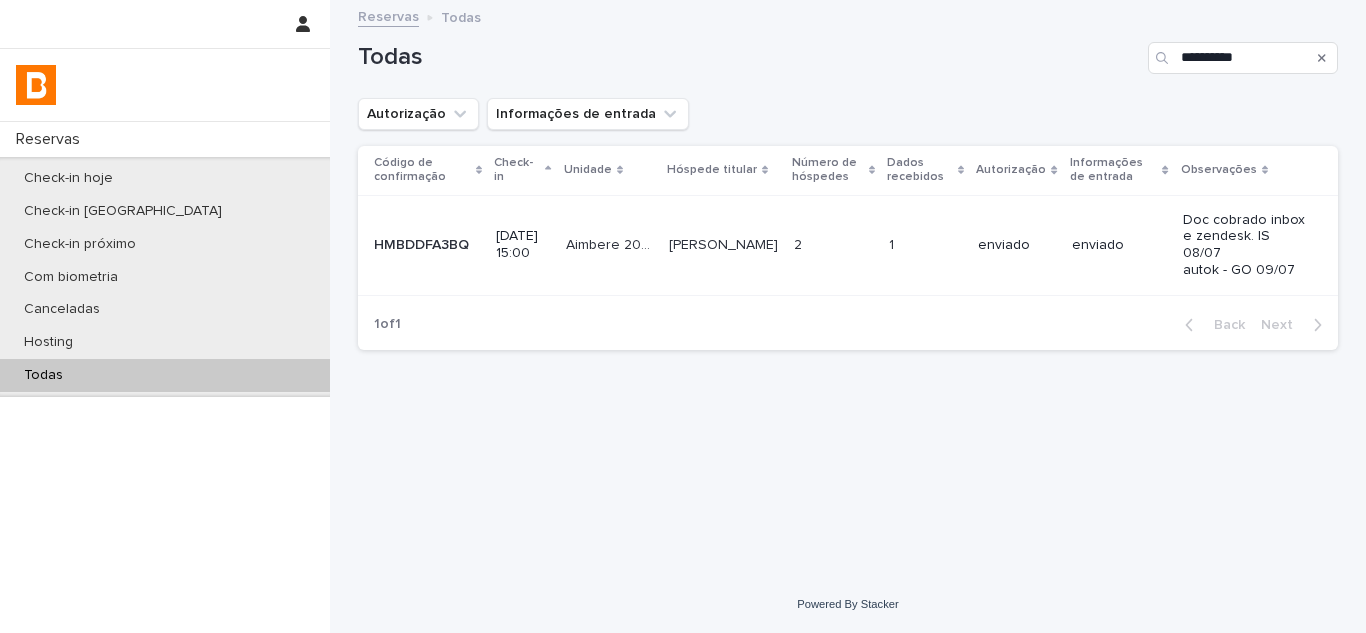 click at bounding box center [834, 245] 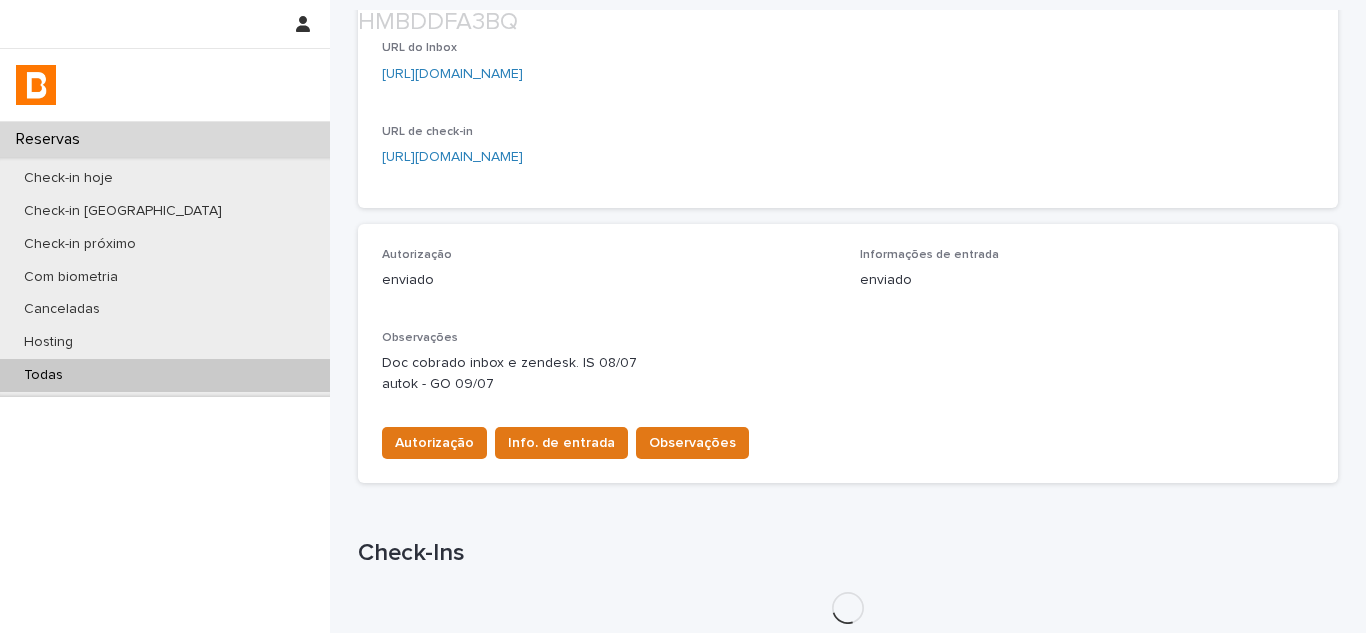 scroll, scrollTop: 542, scrollLeft: 0, axis: vertical 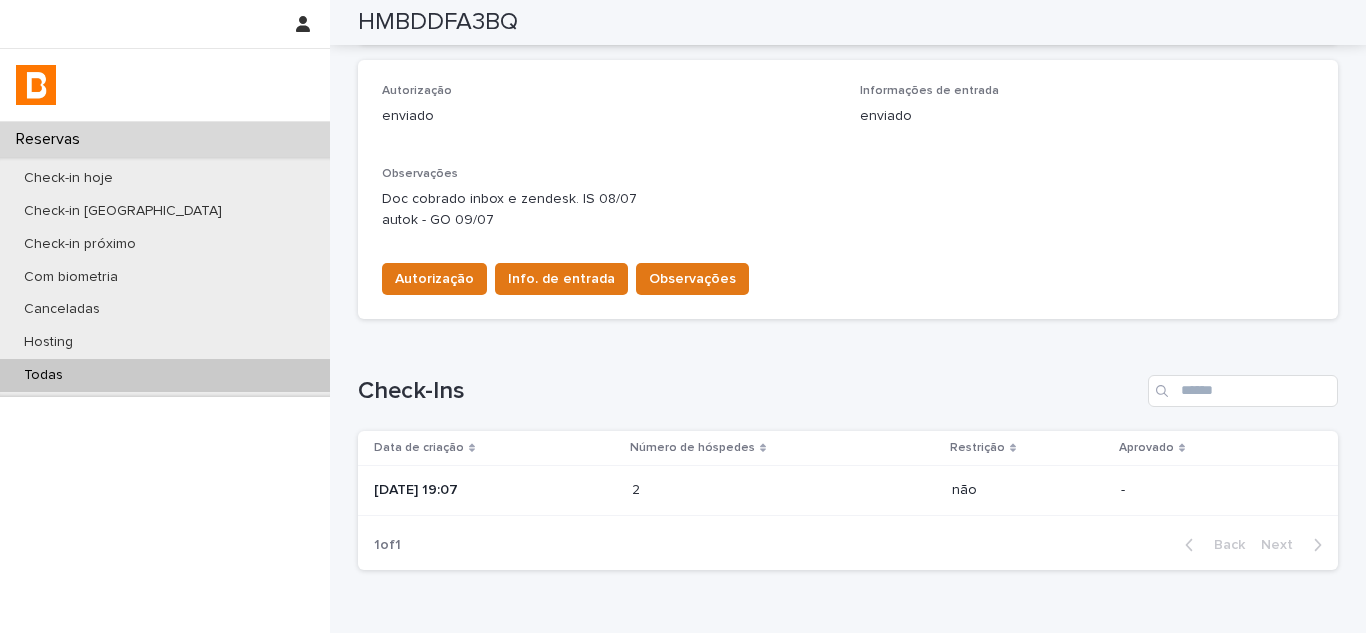 click on "[DATE] 19:07" at bounding box center [495, 490] 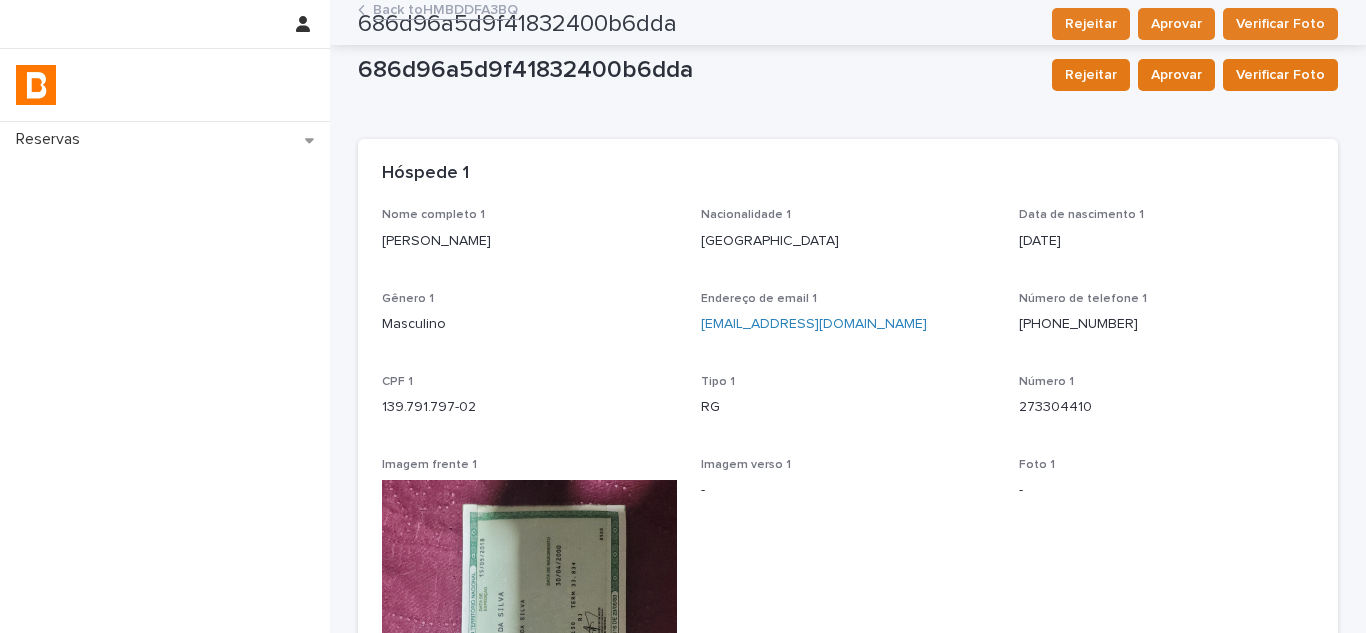 scroll, scrollTop: 0, scrollLeft: 0, axis: both 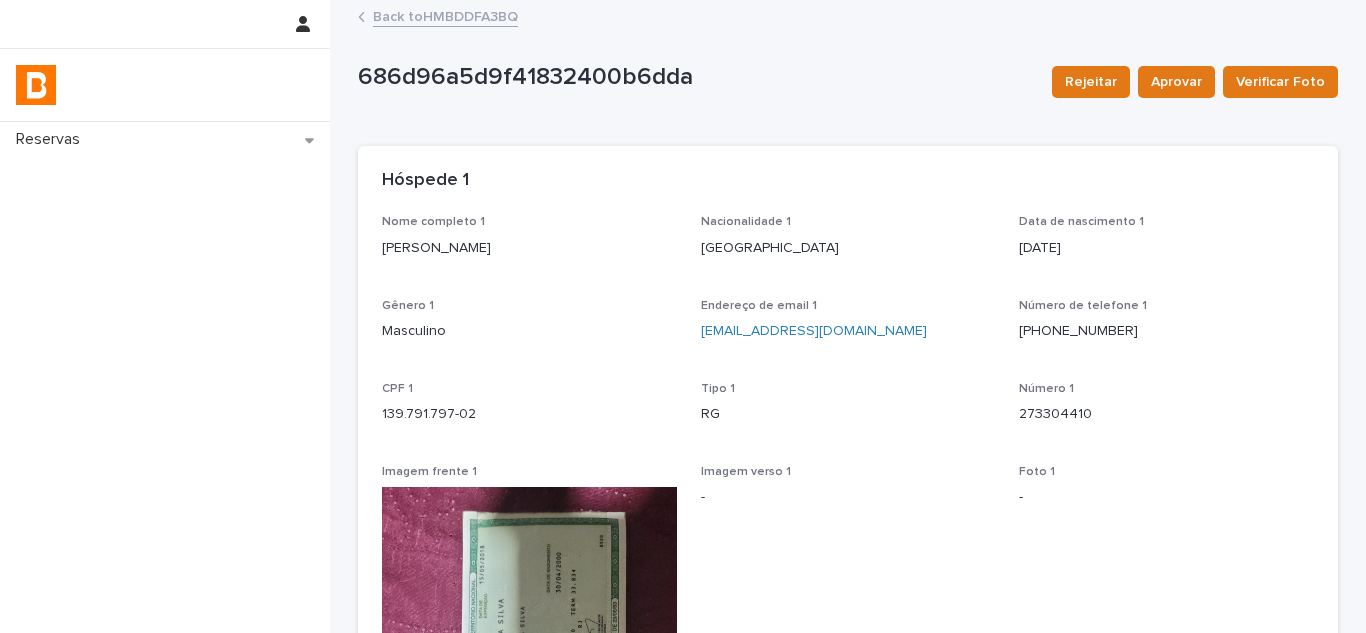 drag, startPoint x: 546, startPoint y: 249, endPoint x: 365, endPoint y: 257, distance: 181.17671 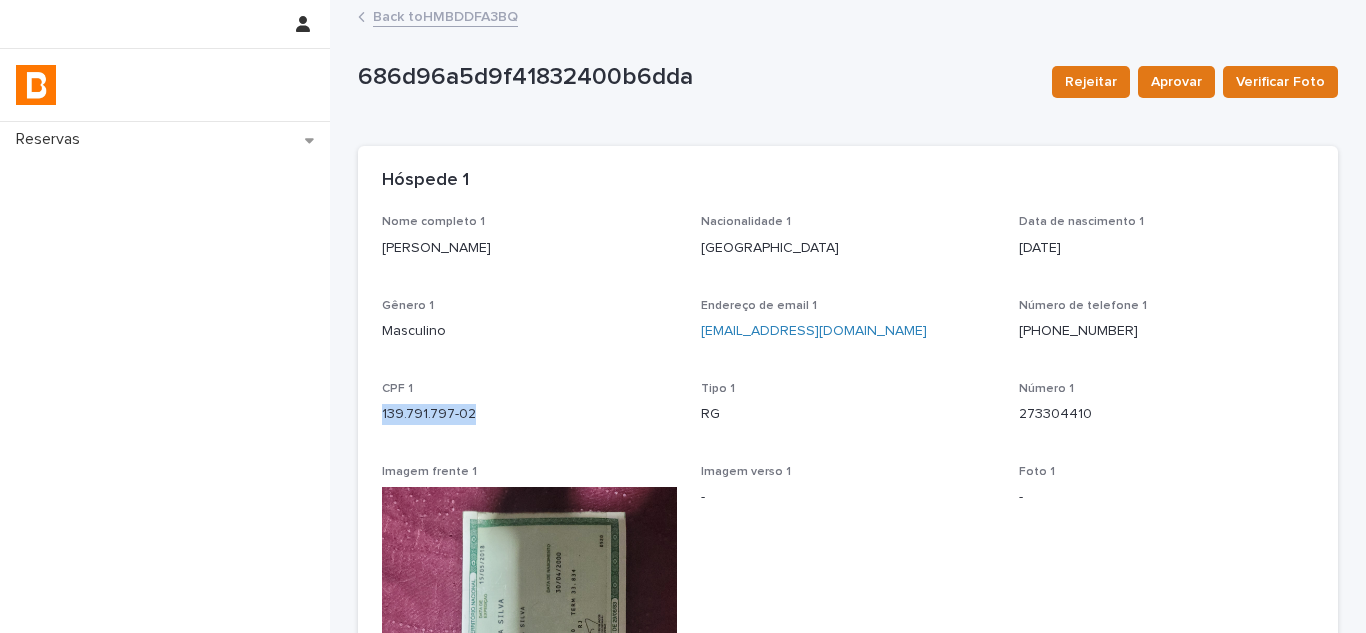 drag, startPoint x: 503, startPoint y: 418, endPoint x: 366, endPoint y: 409, distance: 137.2953 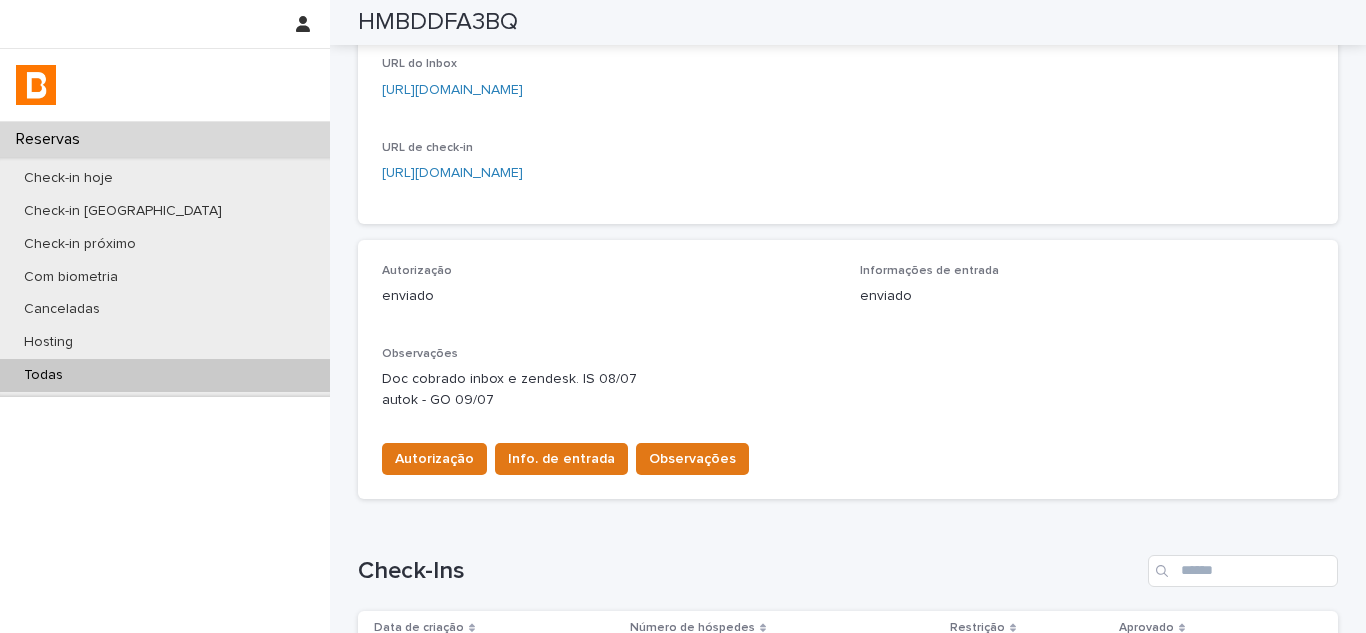 scroll, scrollTop: 0, scrollLeft: 0, axis: both 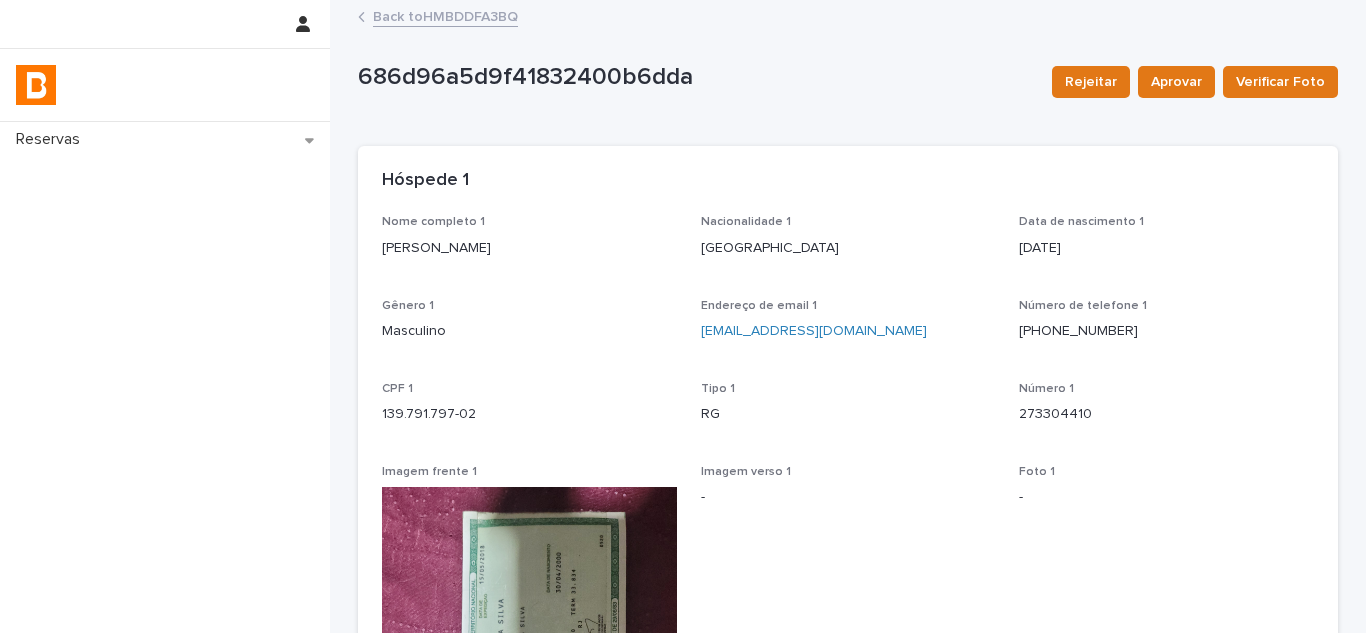 click at bounding box center (36, 85) 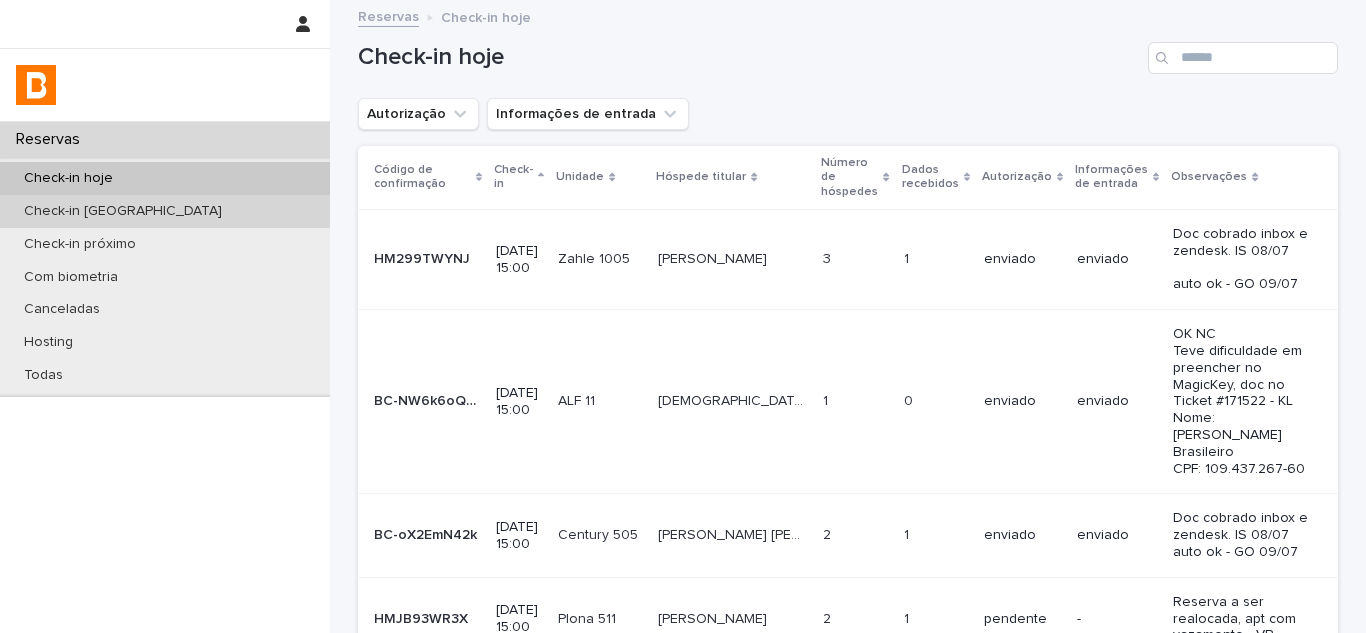 click on "Check-in [GEOGRAPHIC_DATA]" at bounding box center [165, 211] 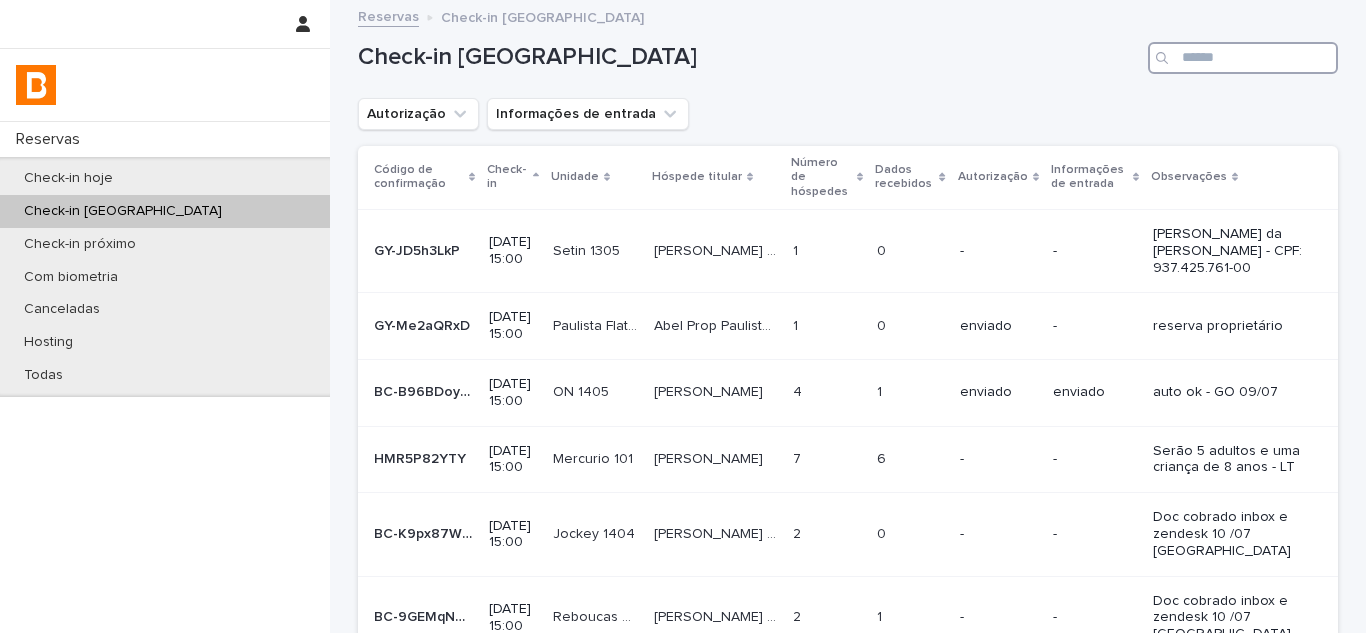 click at bounding box center (1243, 58) 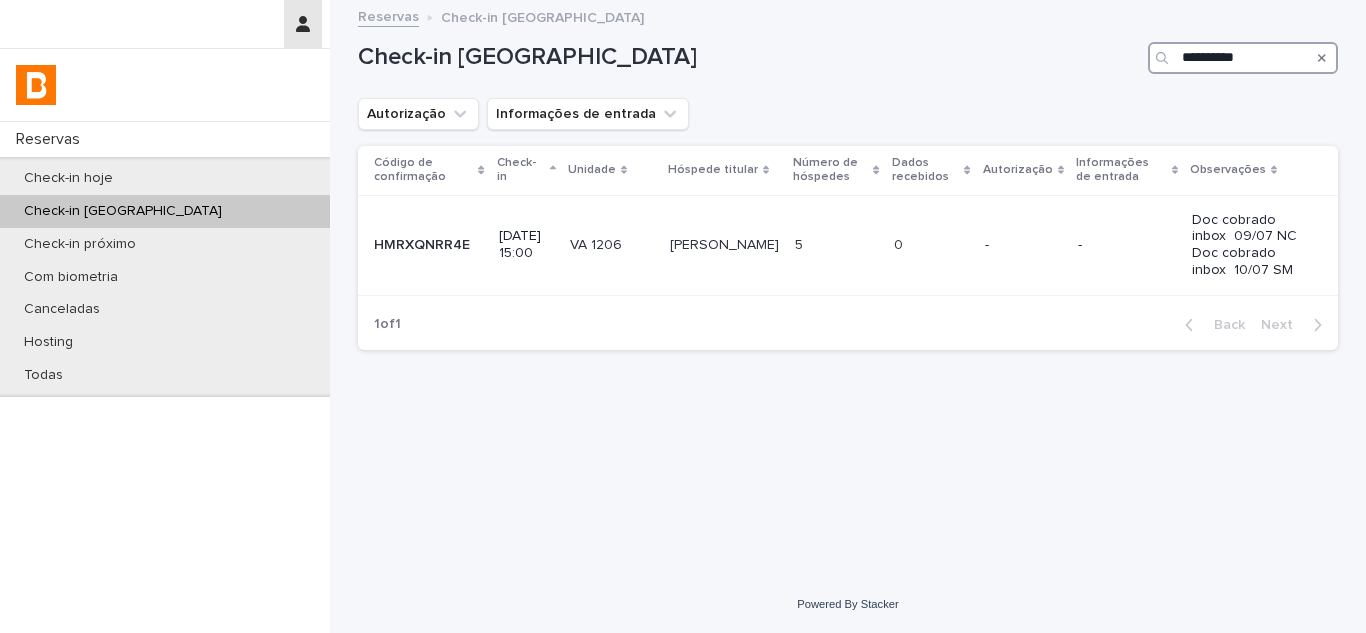 type on "**********" 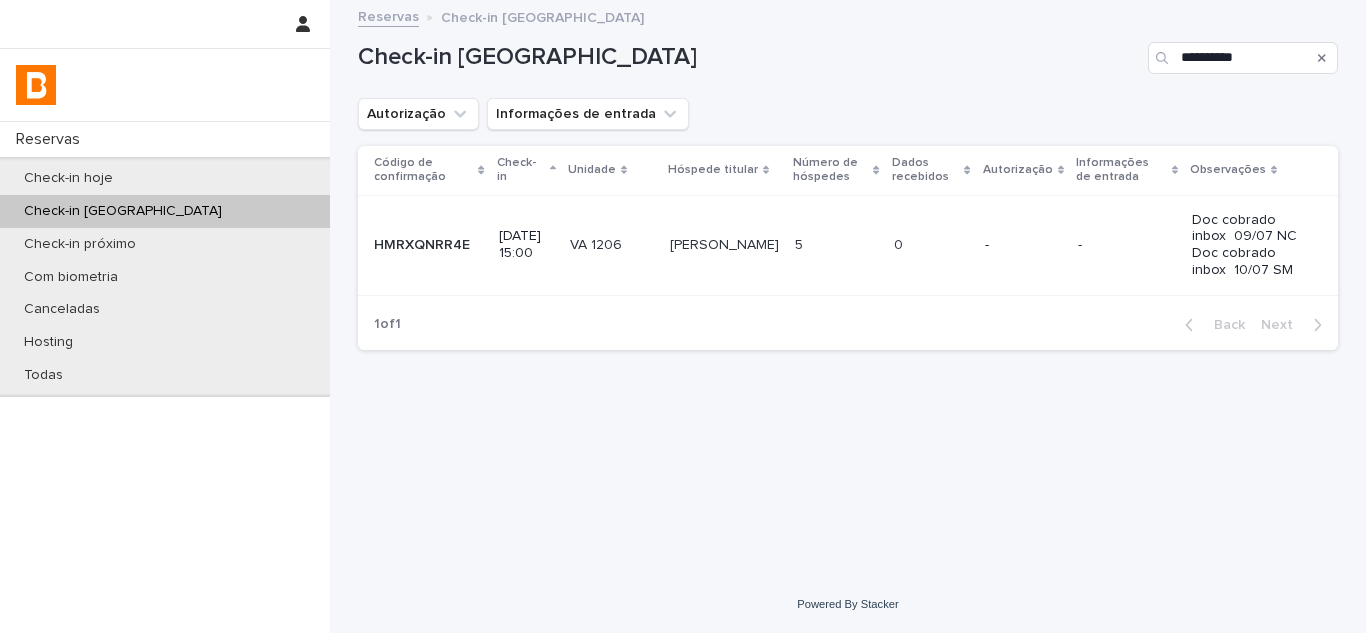 click at bounding box center [1322, 58] 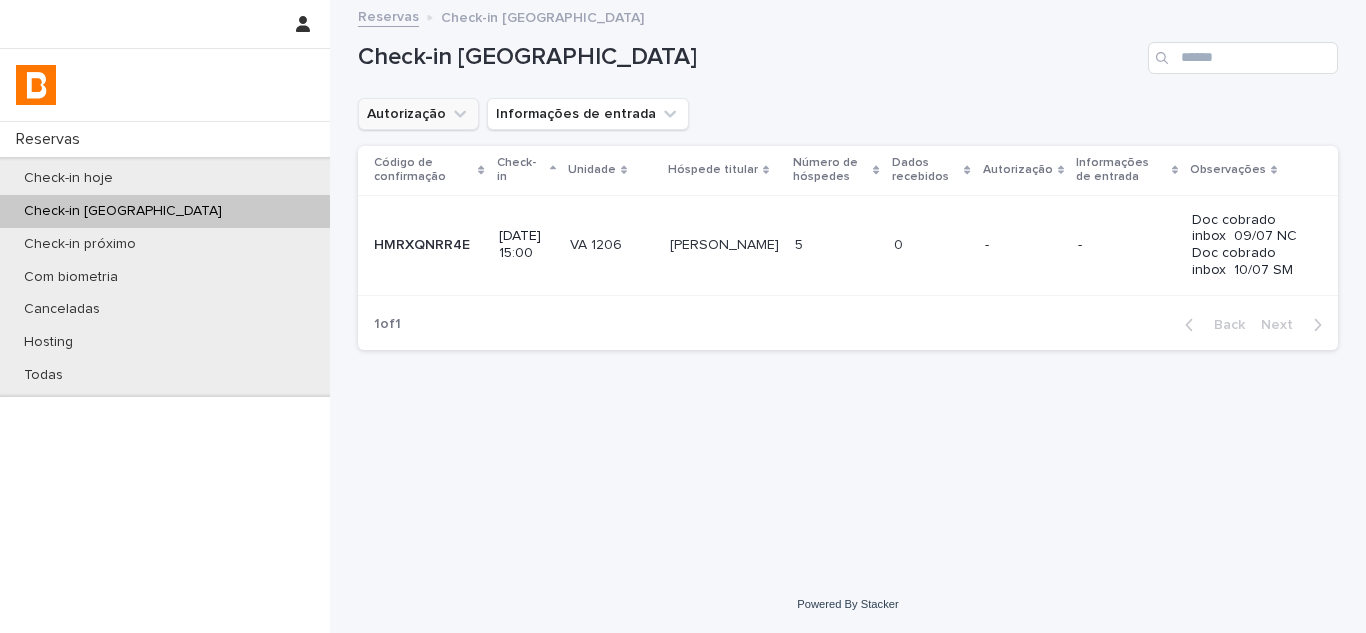 click 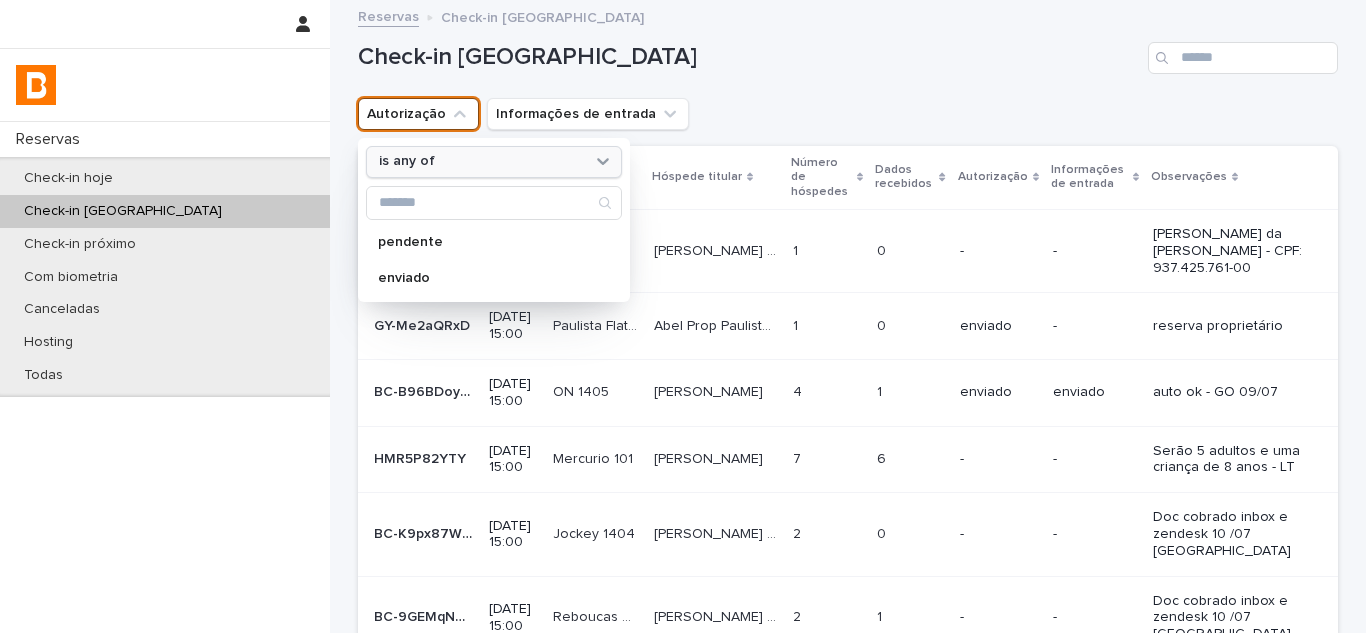 click on "is any of" at bounding box center (481, 161) 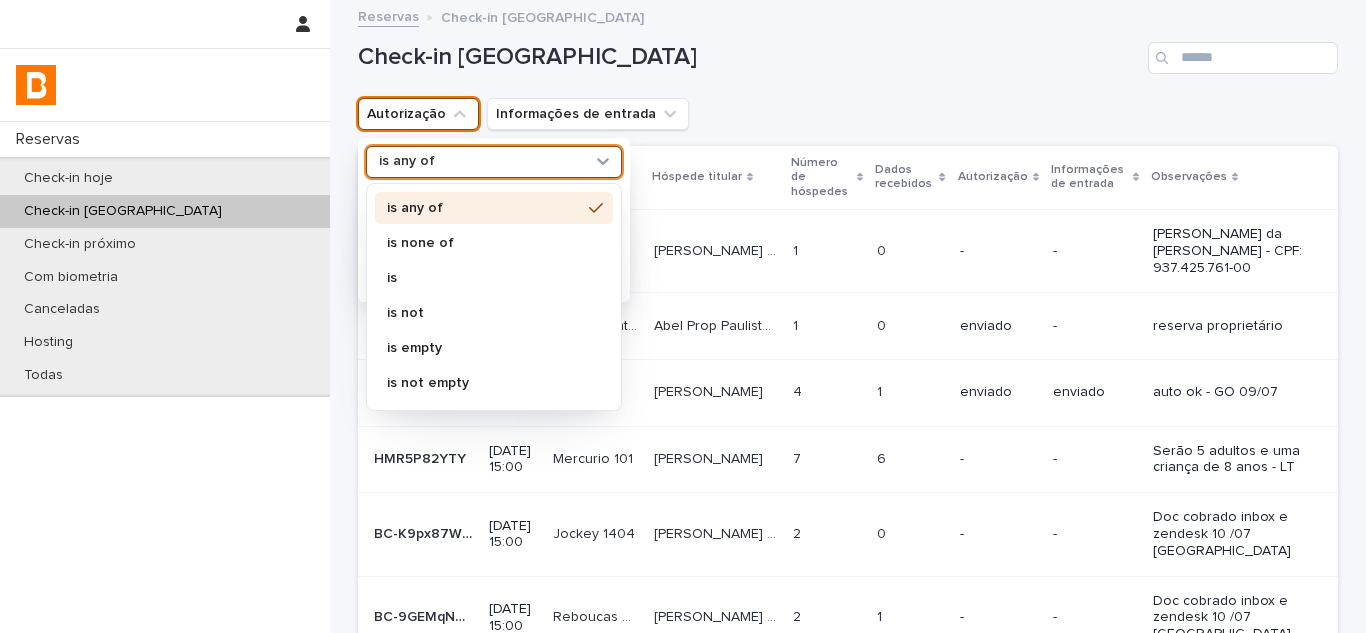 click on "is none of" at bounding box center (484, 243) 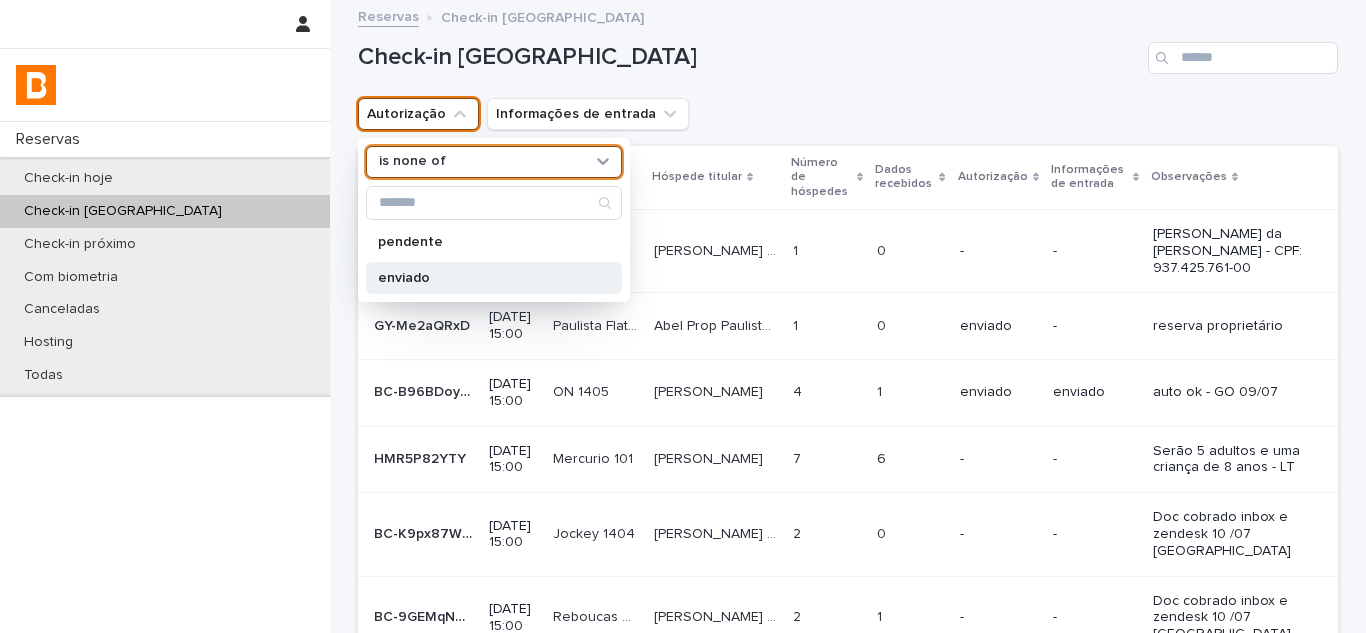 click on "enviado" at bounding box center (484, 278) 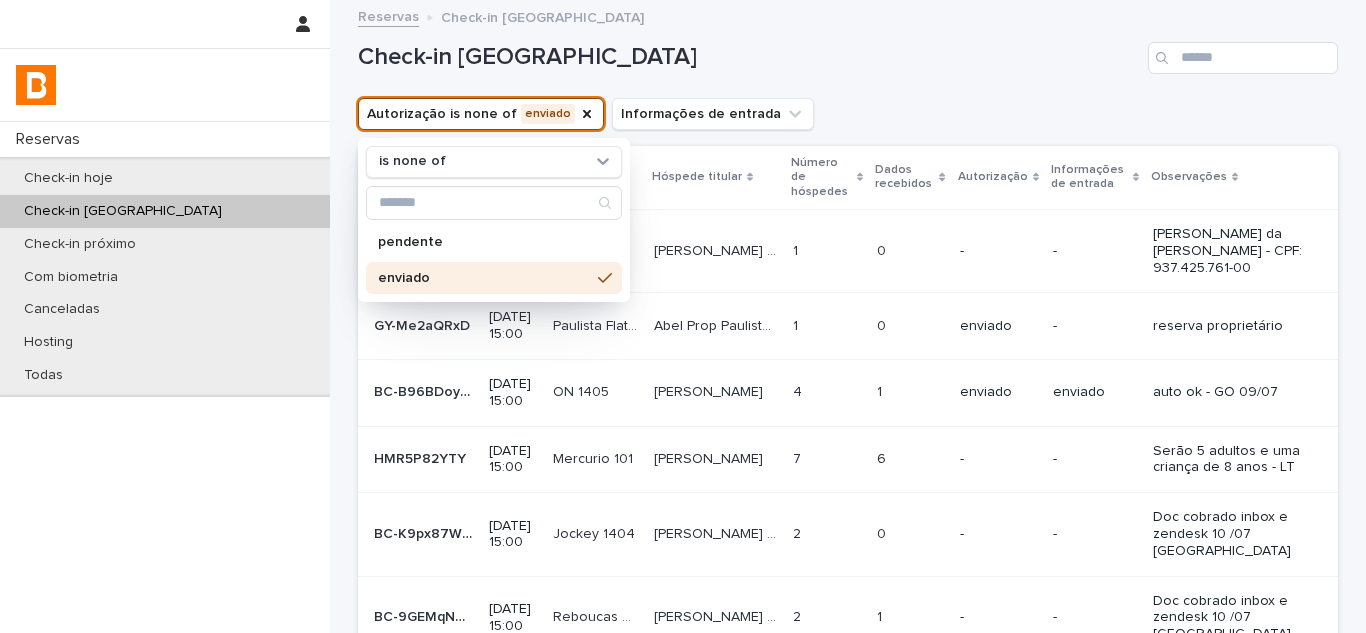click on "Check-in [GEOGRAPHIC_DATA]" at bounding box center [848, 50] 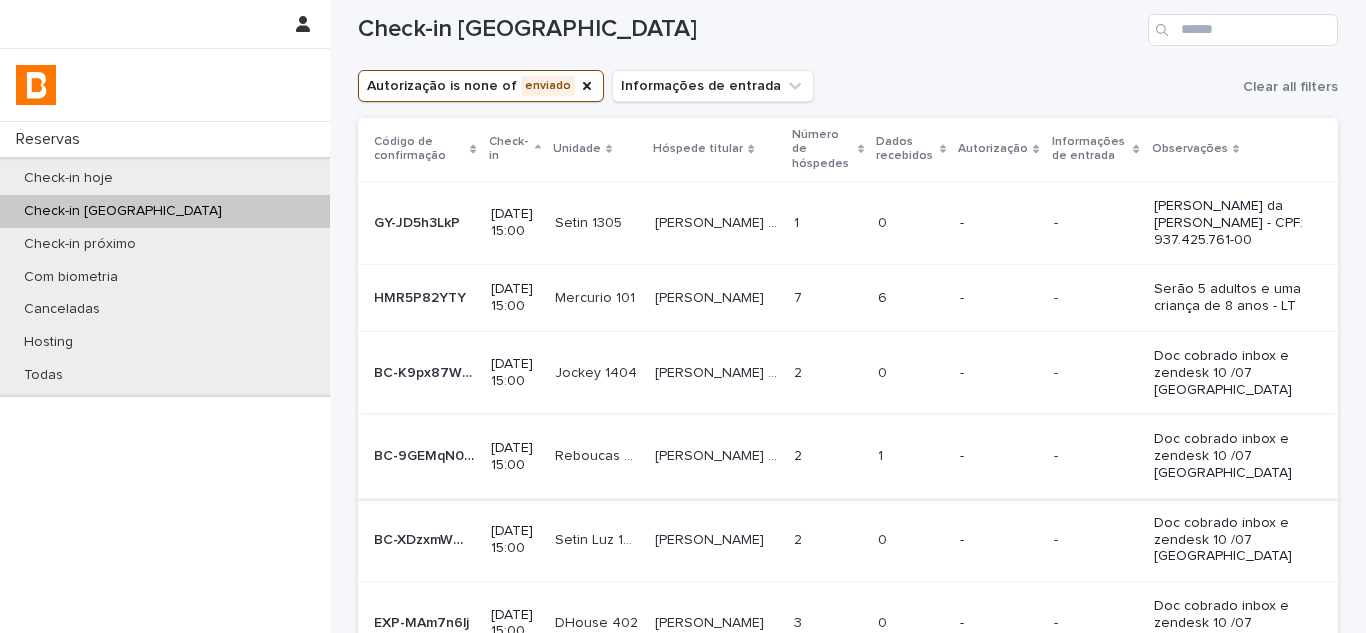 scroll, scrollTop: 0, scrollLeft: 0, axis: both 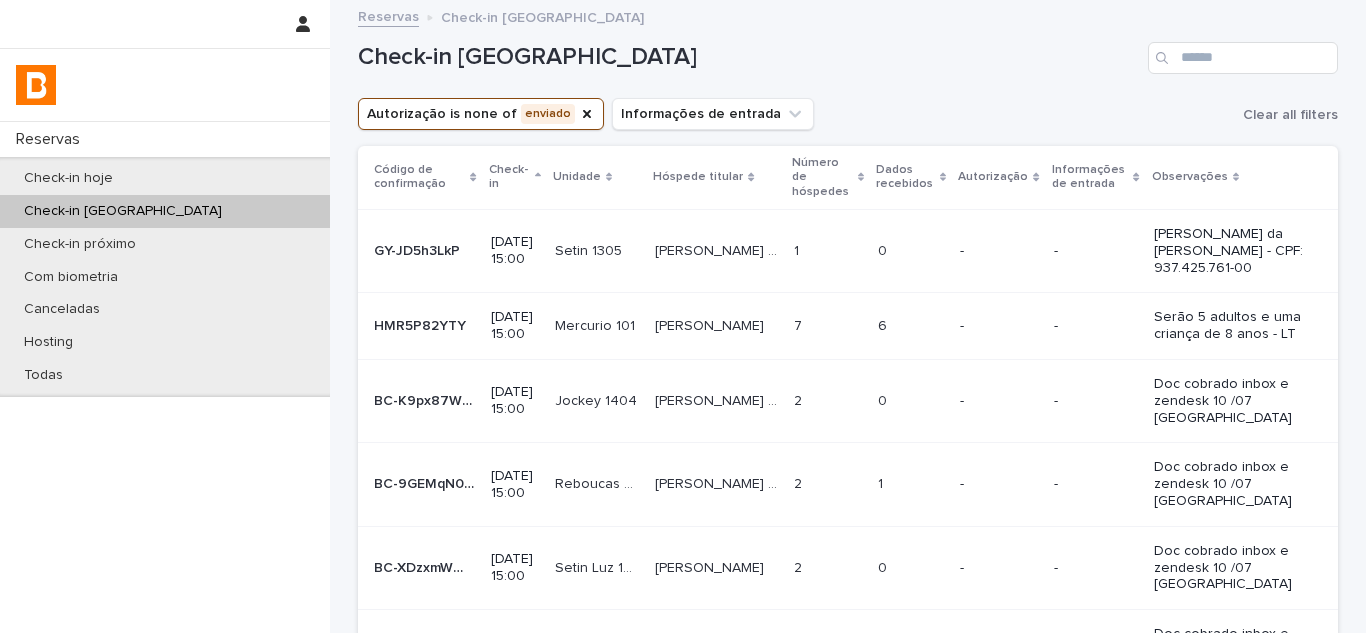 click on "Check-in [GEOGRAPHIC_DATA]" at bounding box center (749, 57) 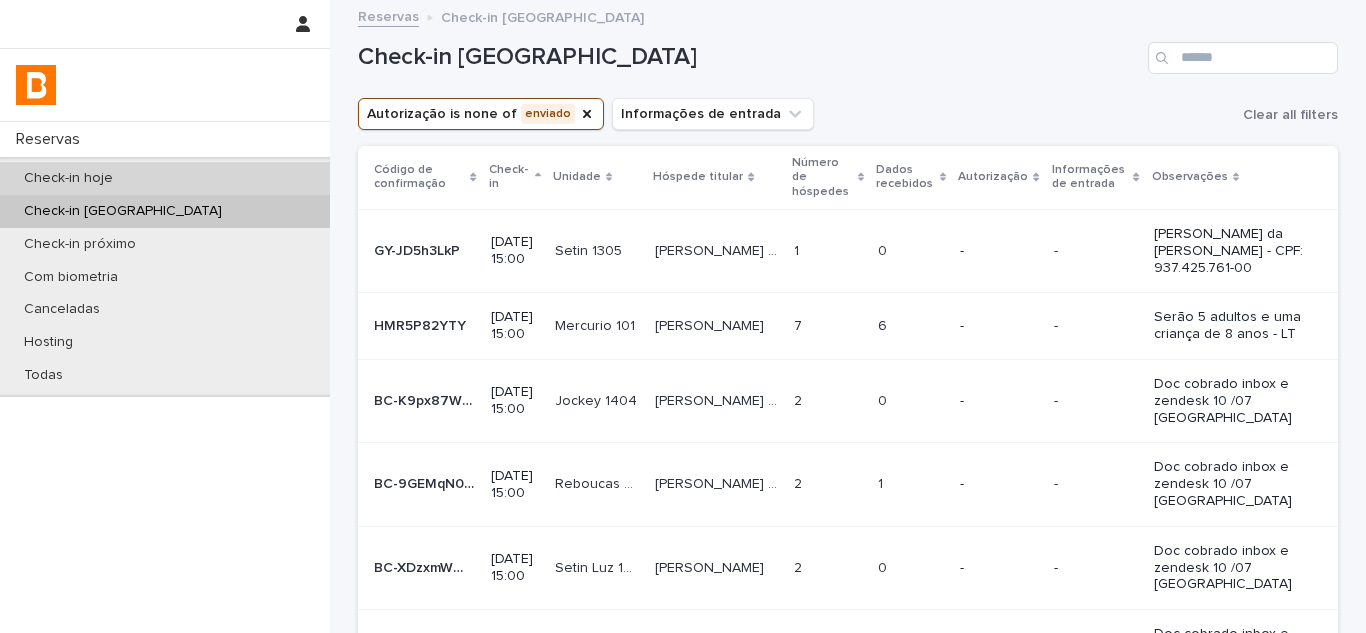 click on "Check-in hoje" at bounding box center (165, 178) 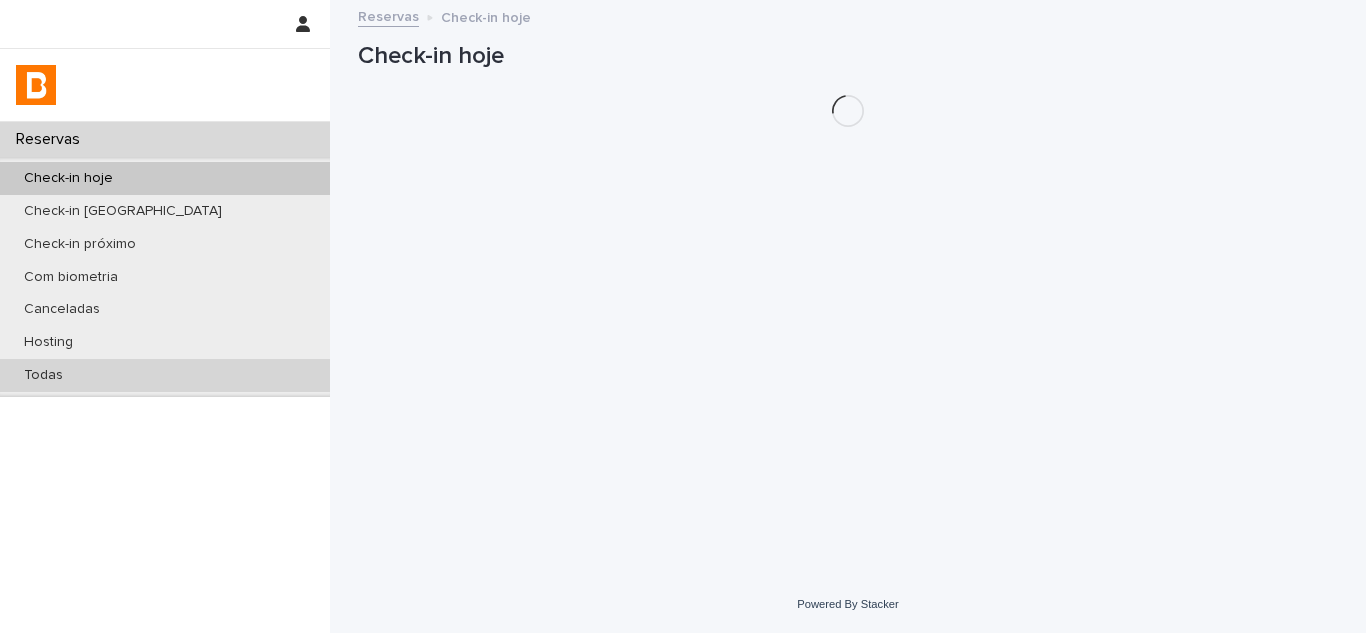 click on "Todas" at bounding box center [165, 375] 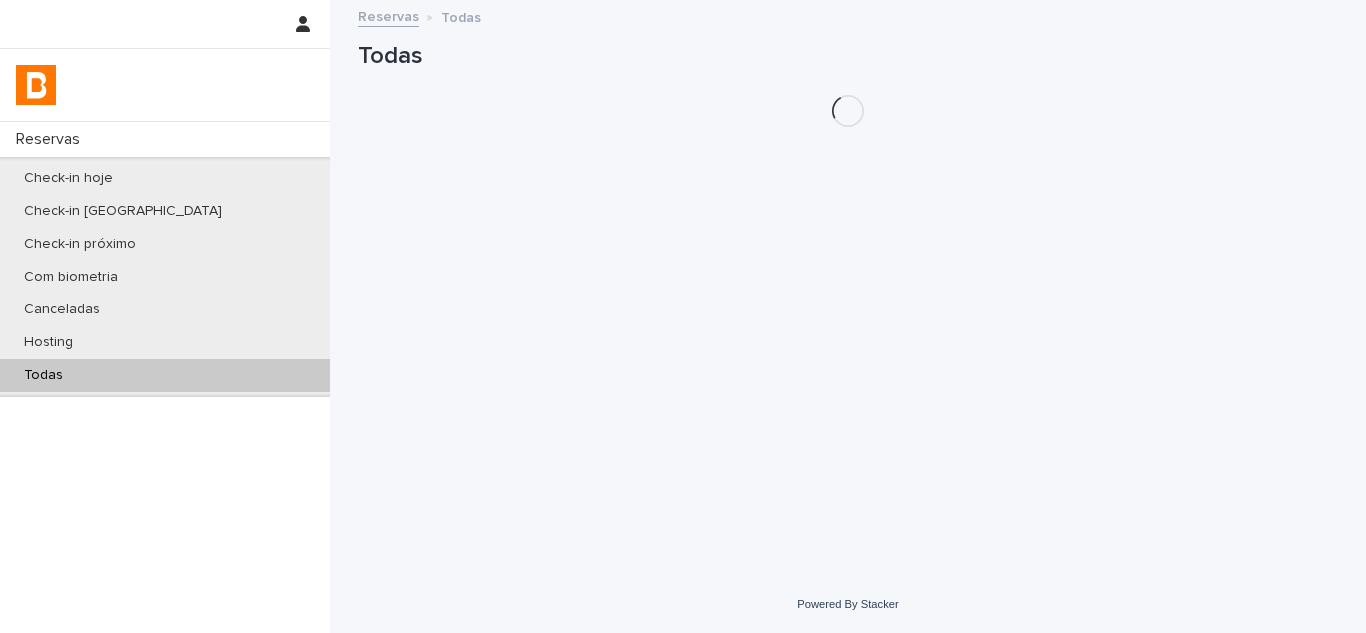 scroll, scrollTop: 0, scrollLeft: 0, axis: both 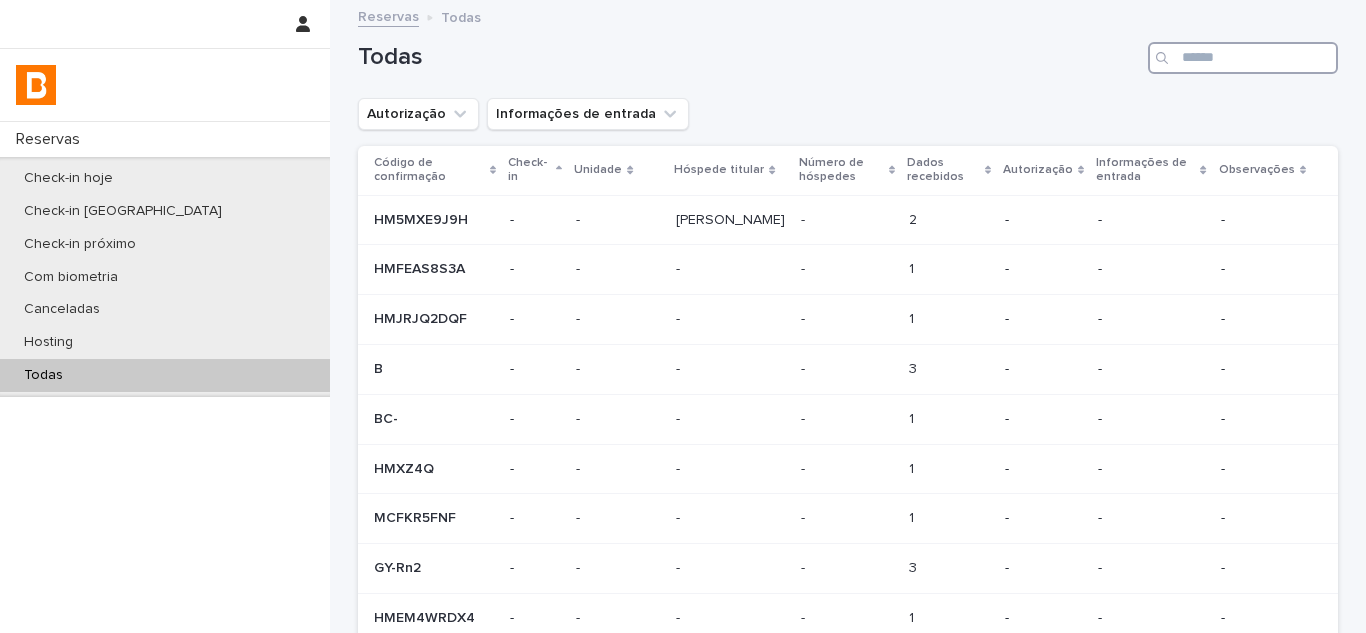 click at bounding box center (1243, 58) 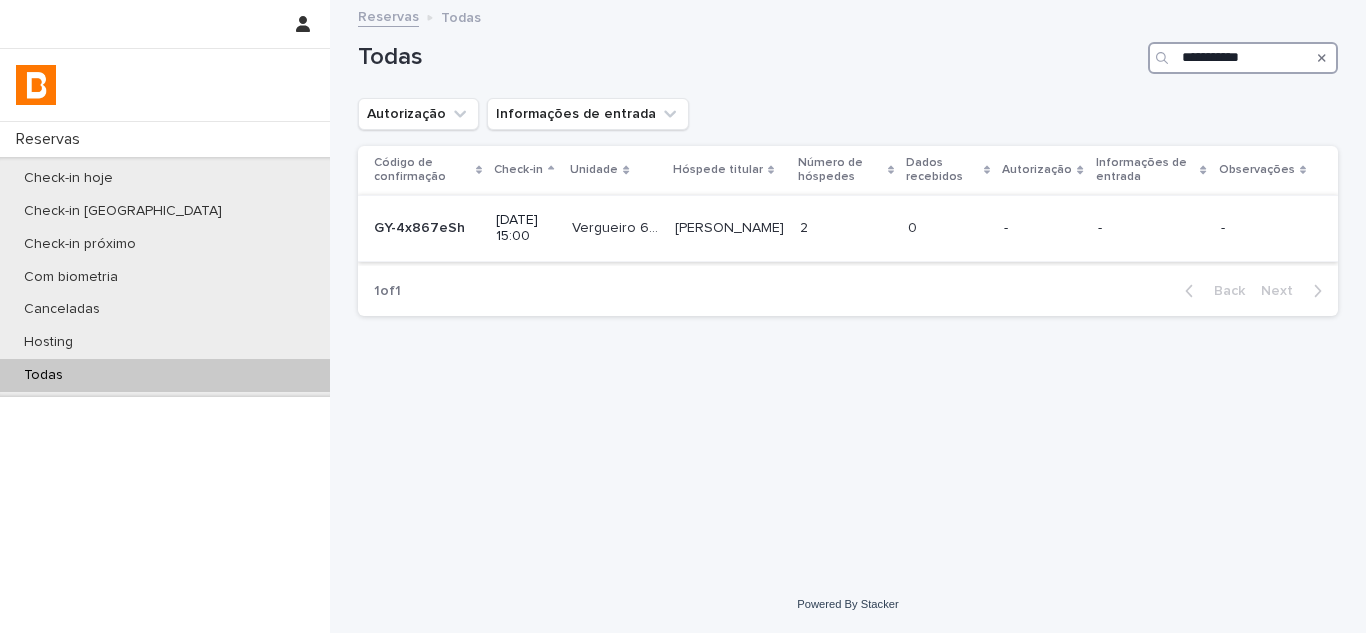 type on "**********" 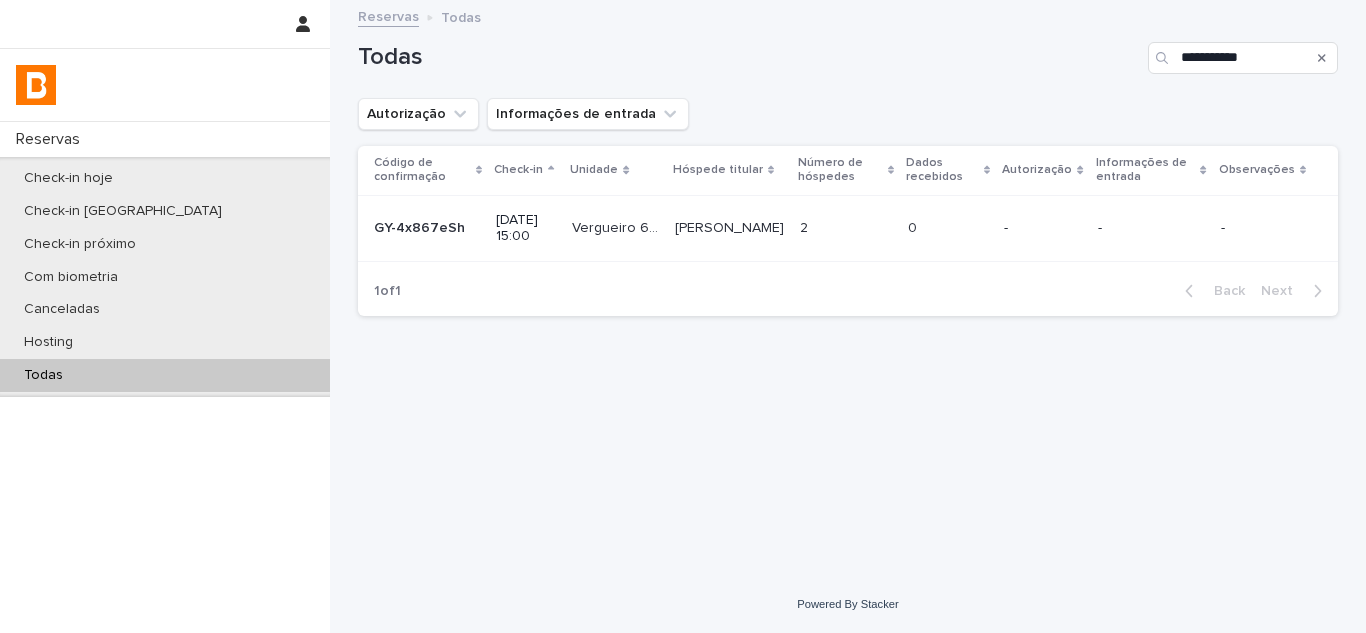 click on "0 0" at bounding box center [948, 228] 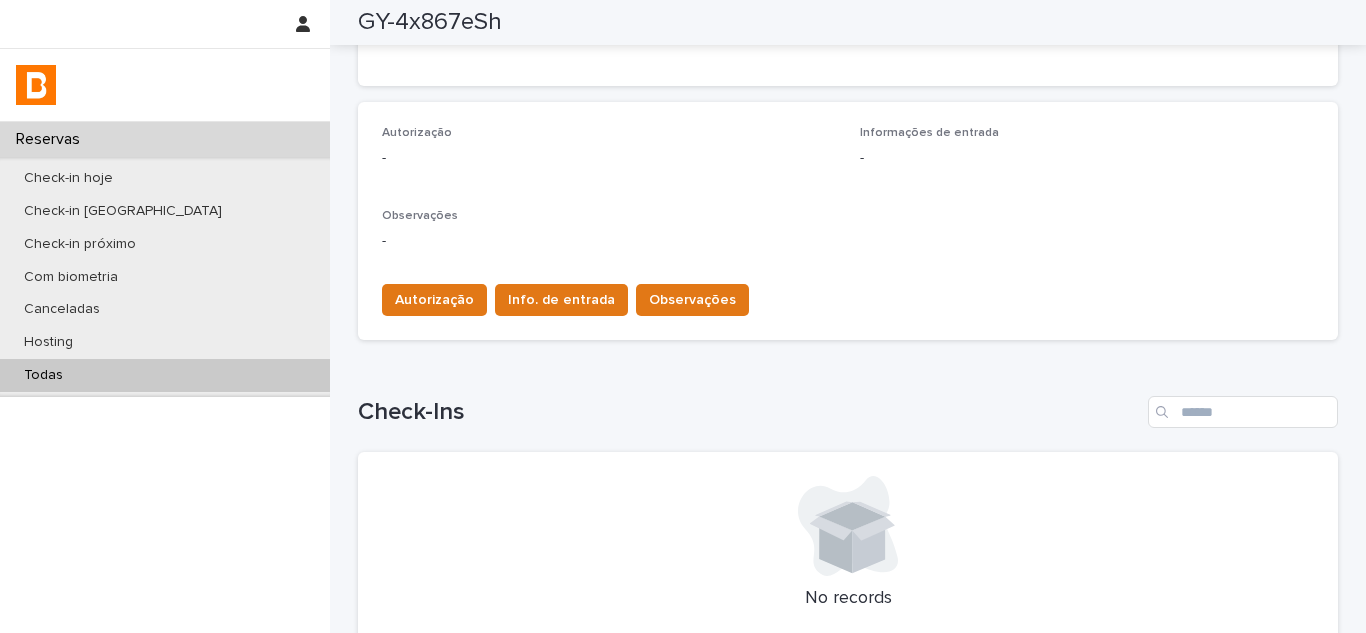 scroll, scrollTop: 600, scrollLeft: 0, axis: vertical 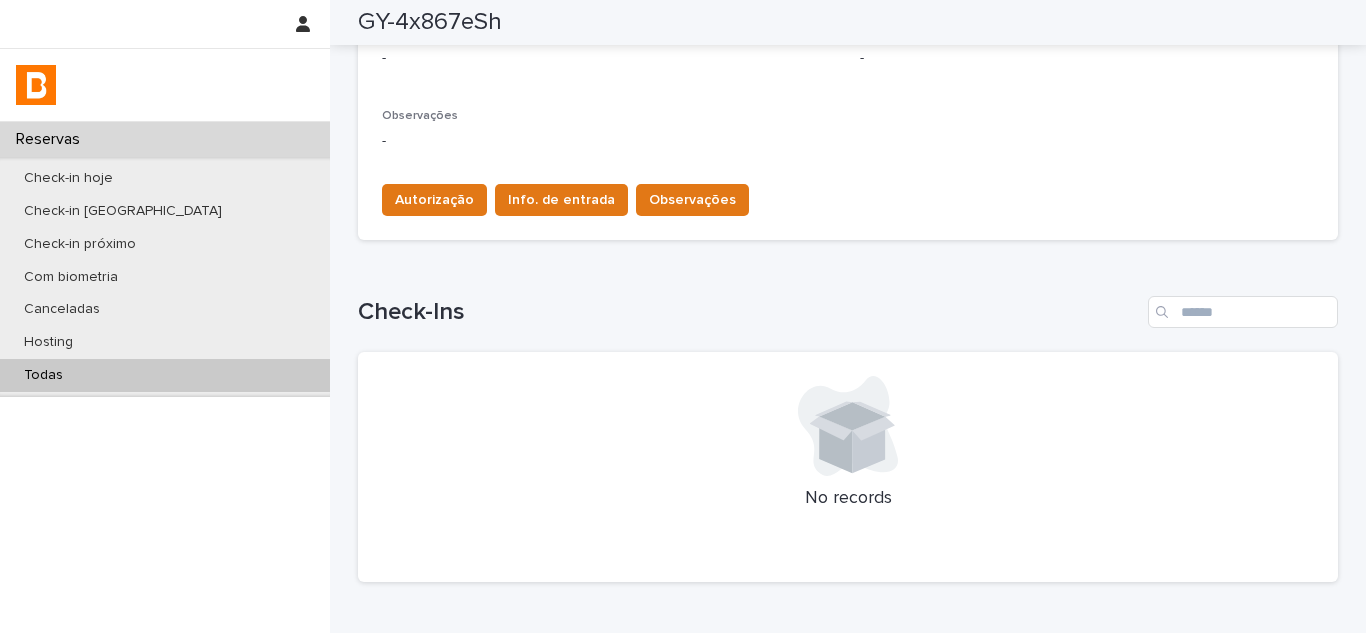 click on "Check-Ins" at bounding box center [749, 312] 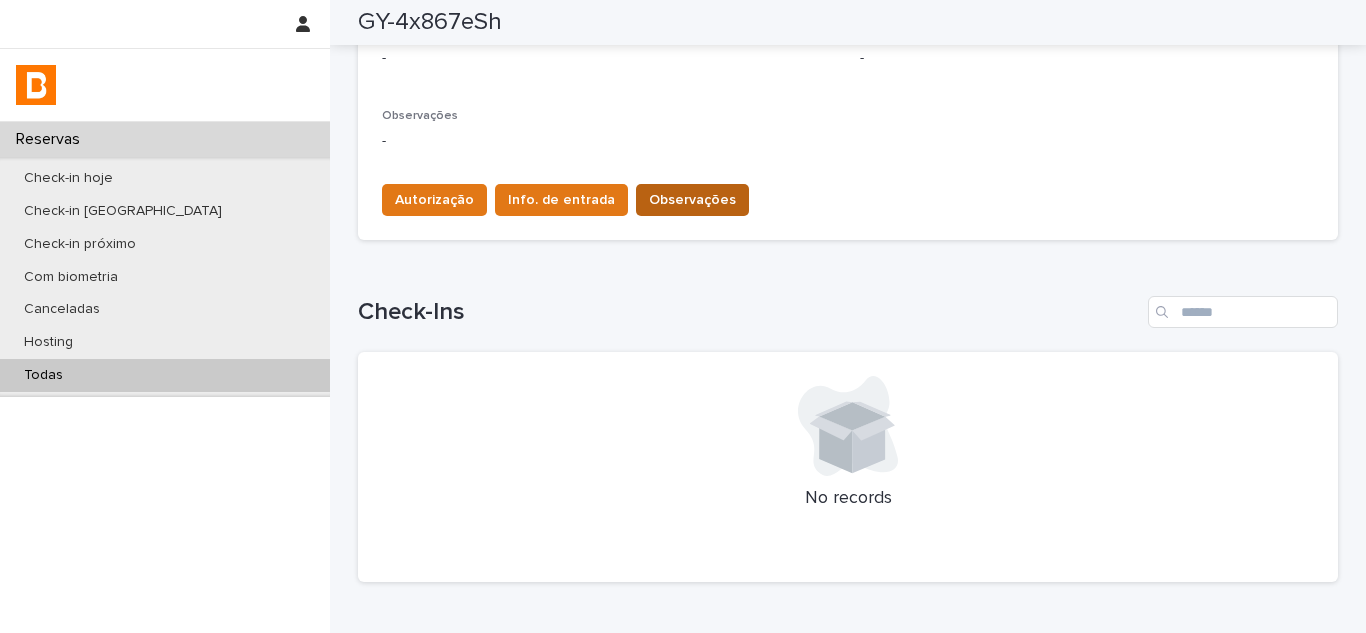 click on "Observações" at bounding box center [692, 200] 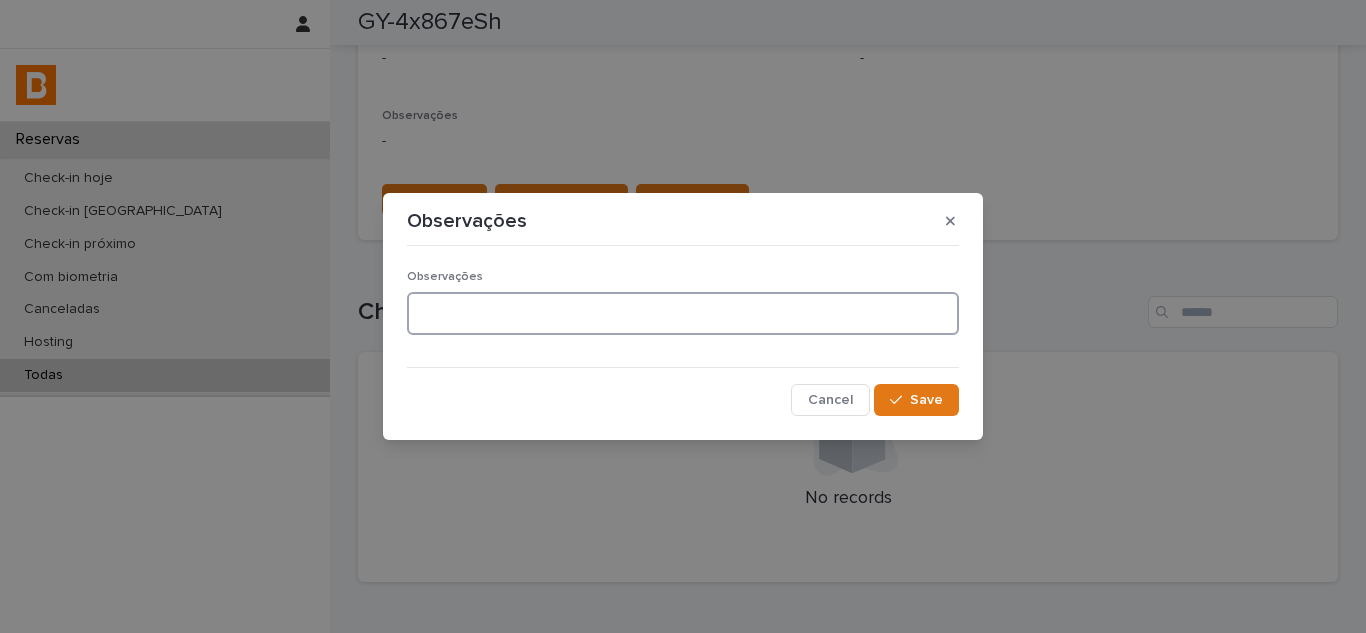 click at bounding box center [683, 313] 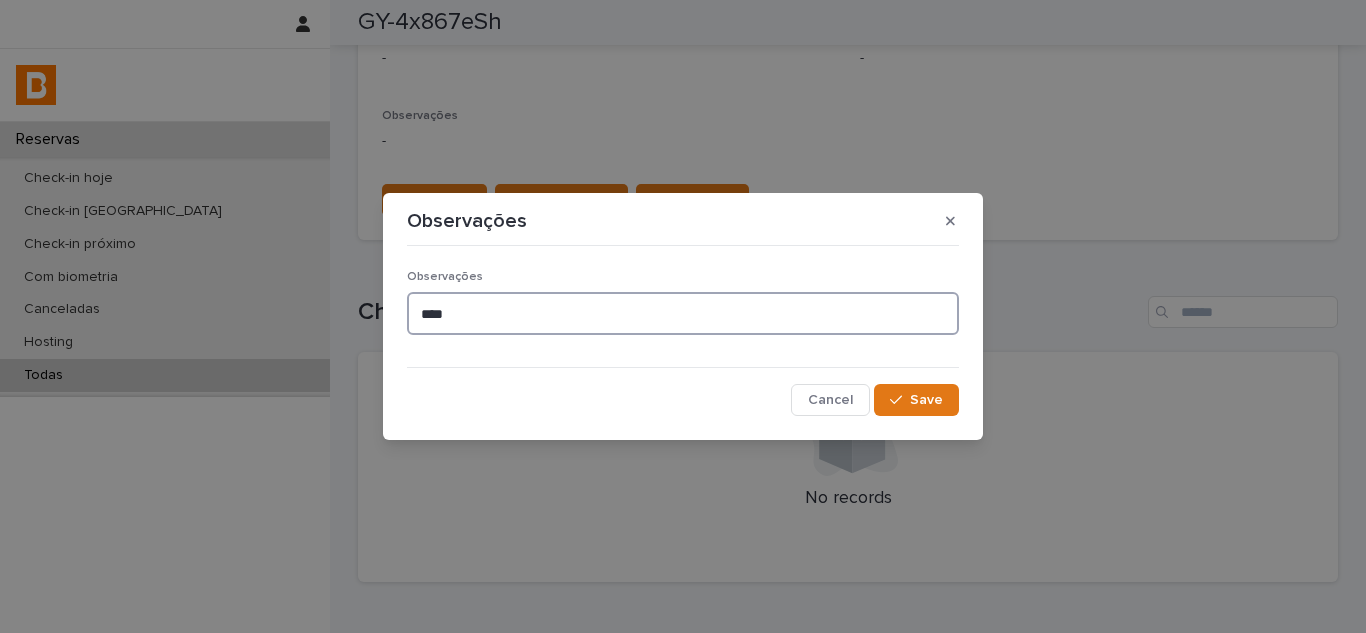 click on "****" at bounding box center [683, 313] 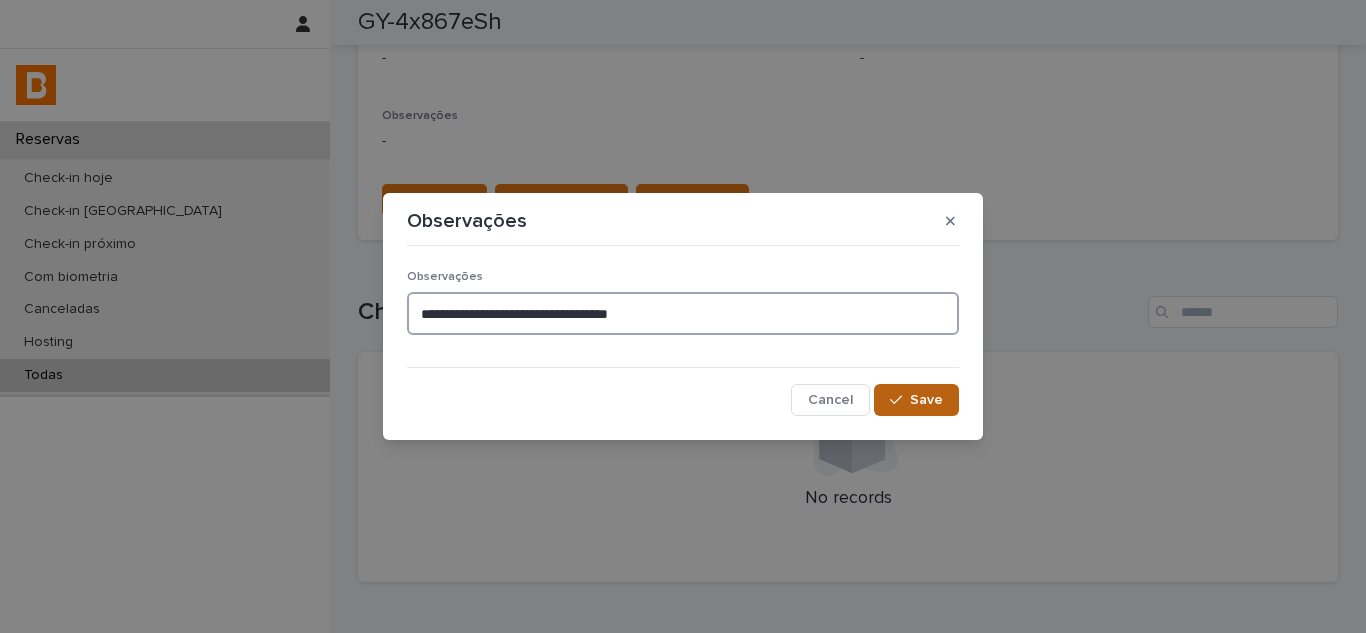 type on "**********" 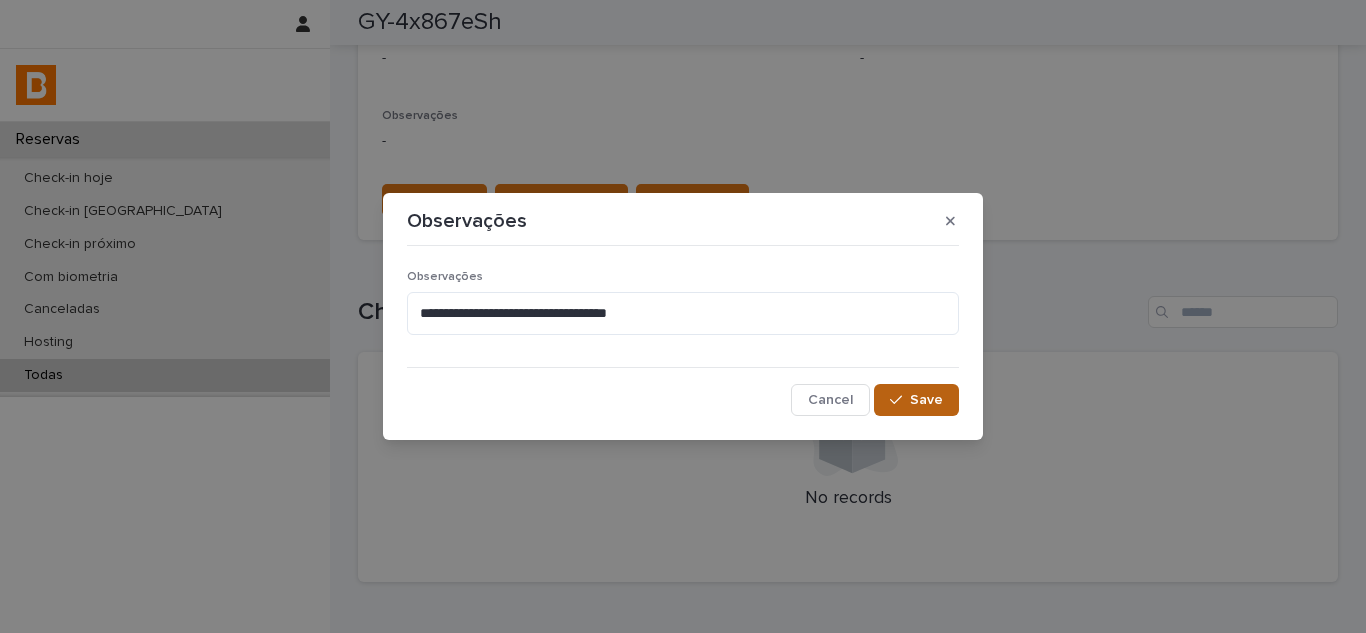 click 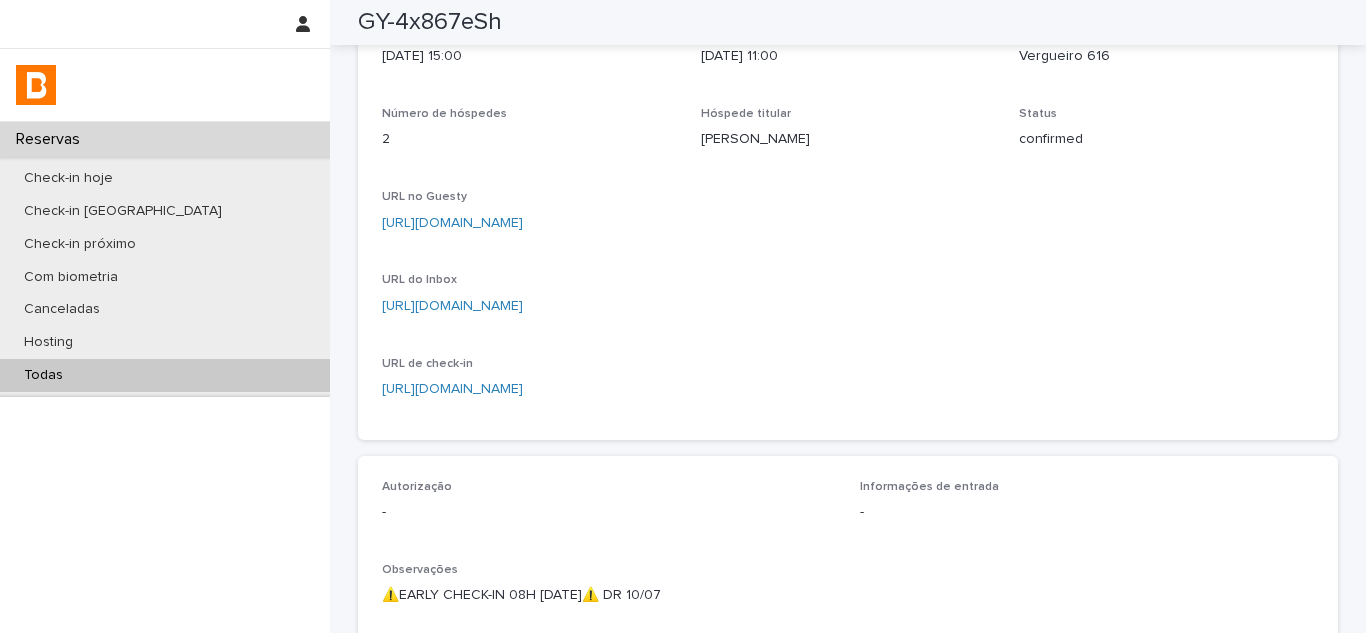 scroll, scrollTop: 100, scrollLeft: 0, axis: vertical 